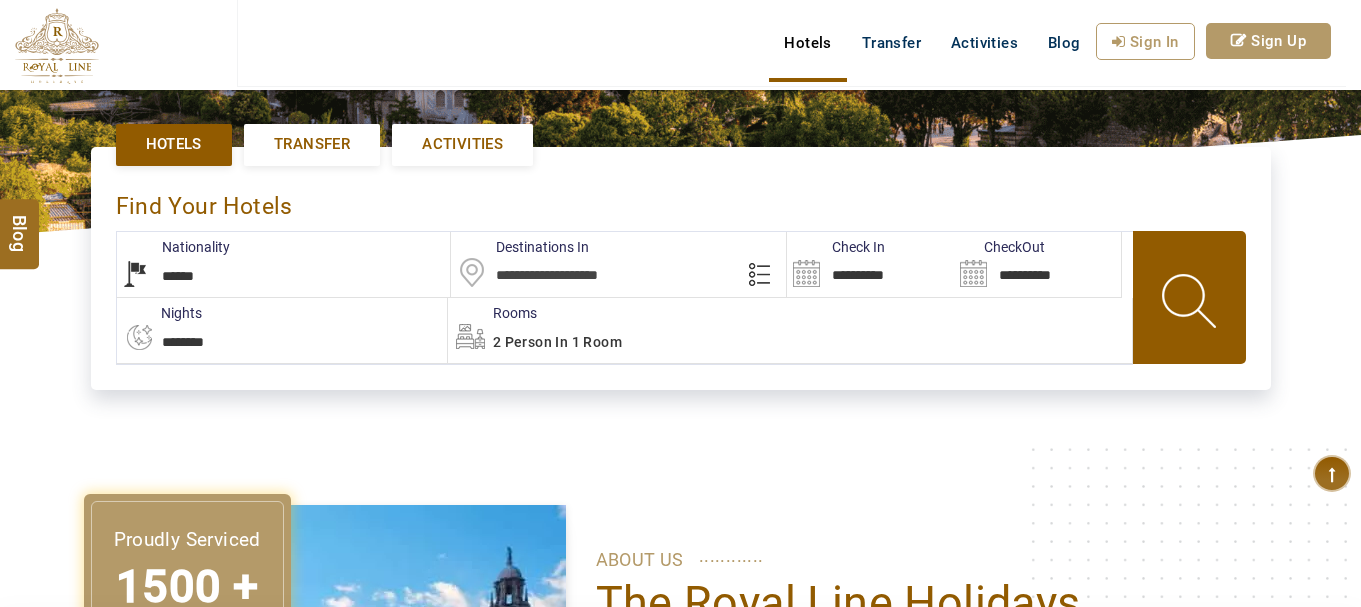 click on "**********" at bounding box center (284, 264) 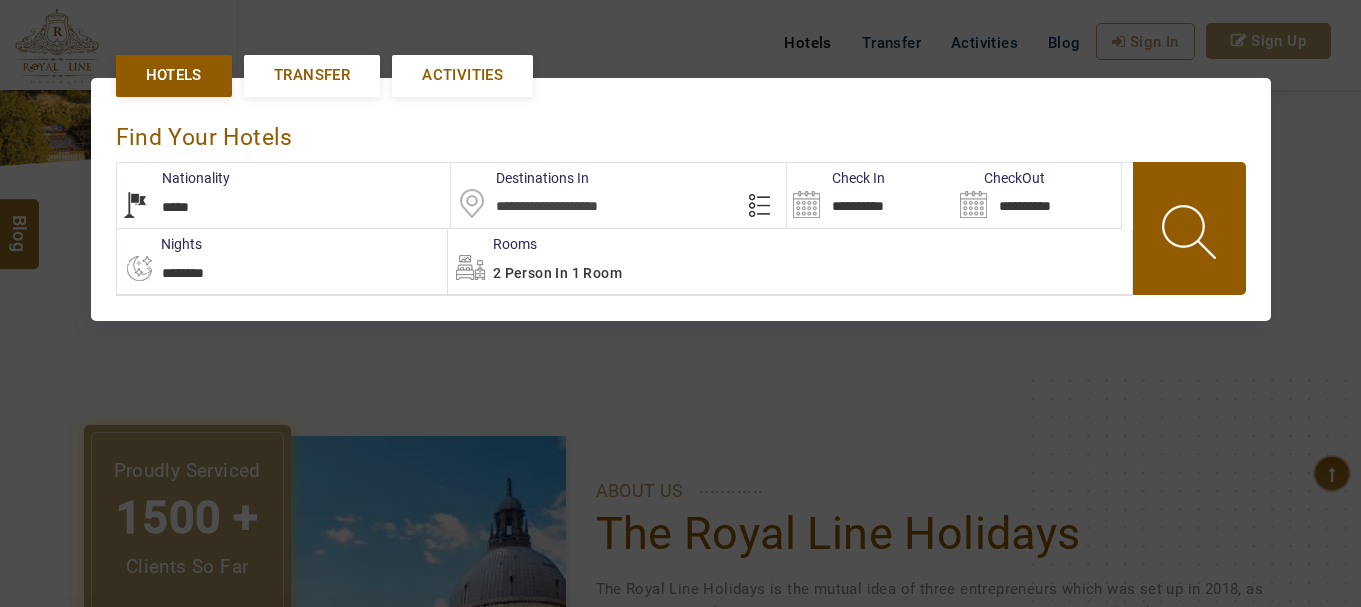 click on "**********" at bounding box center [284, 195] 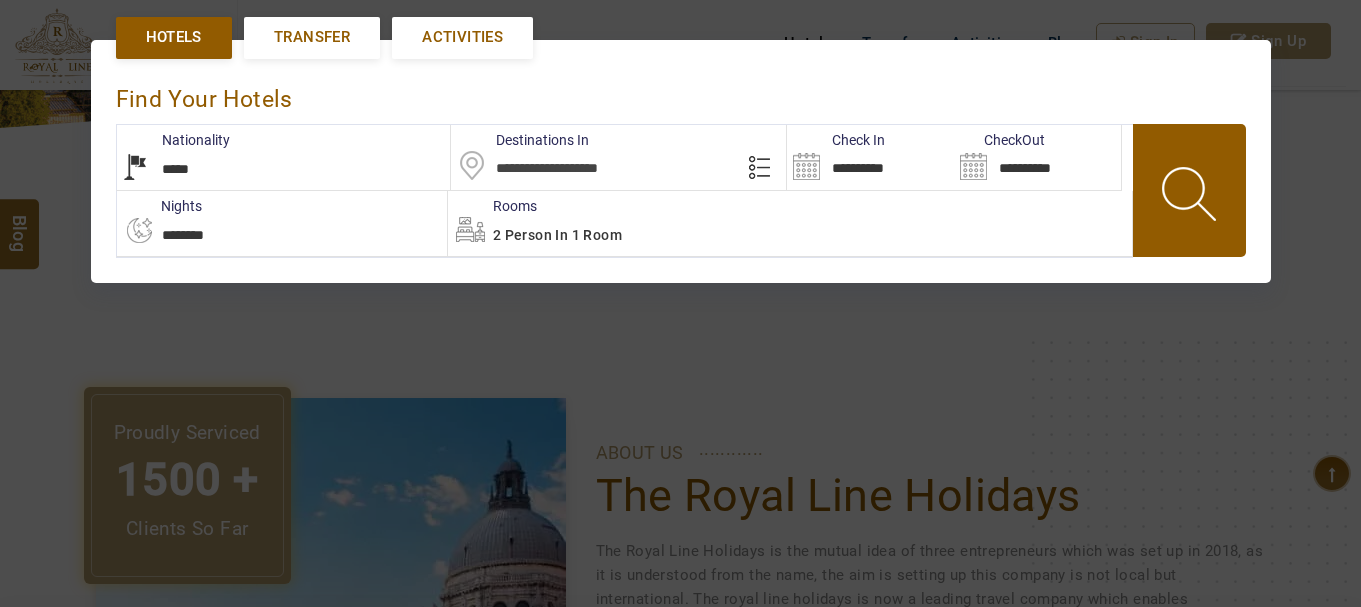 scroll, scrollTop: 459, scrollLeft: 0, axis: vertical 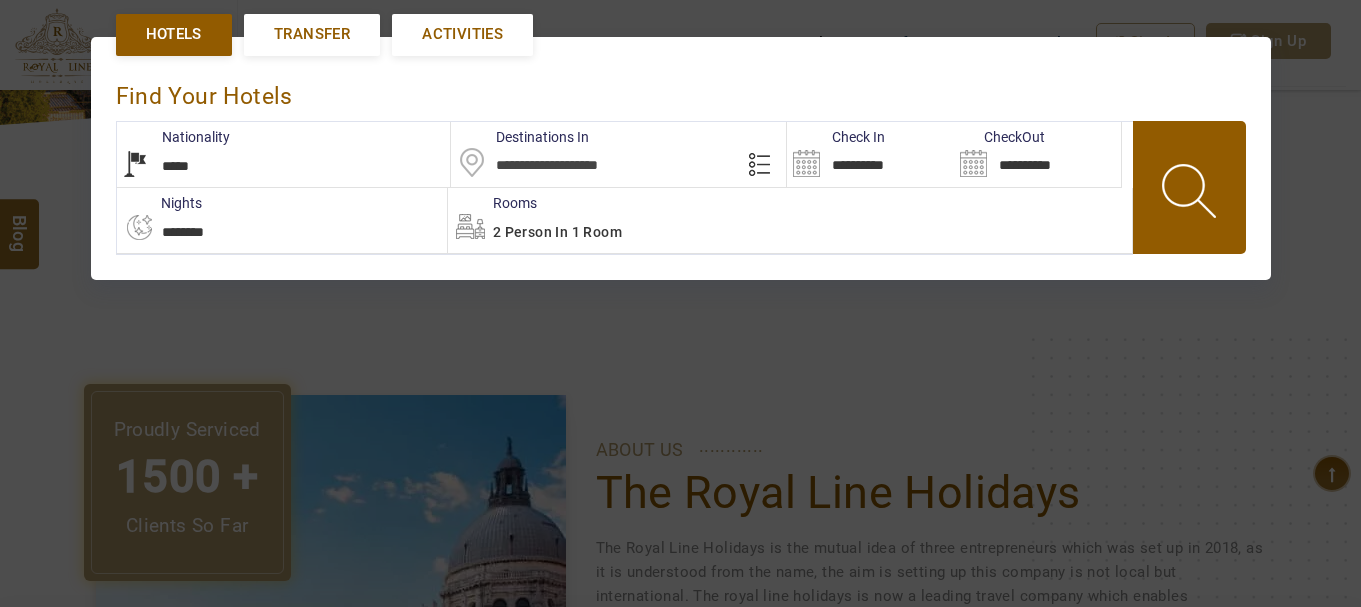 click on "**********" at bounding box center [284, 154] 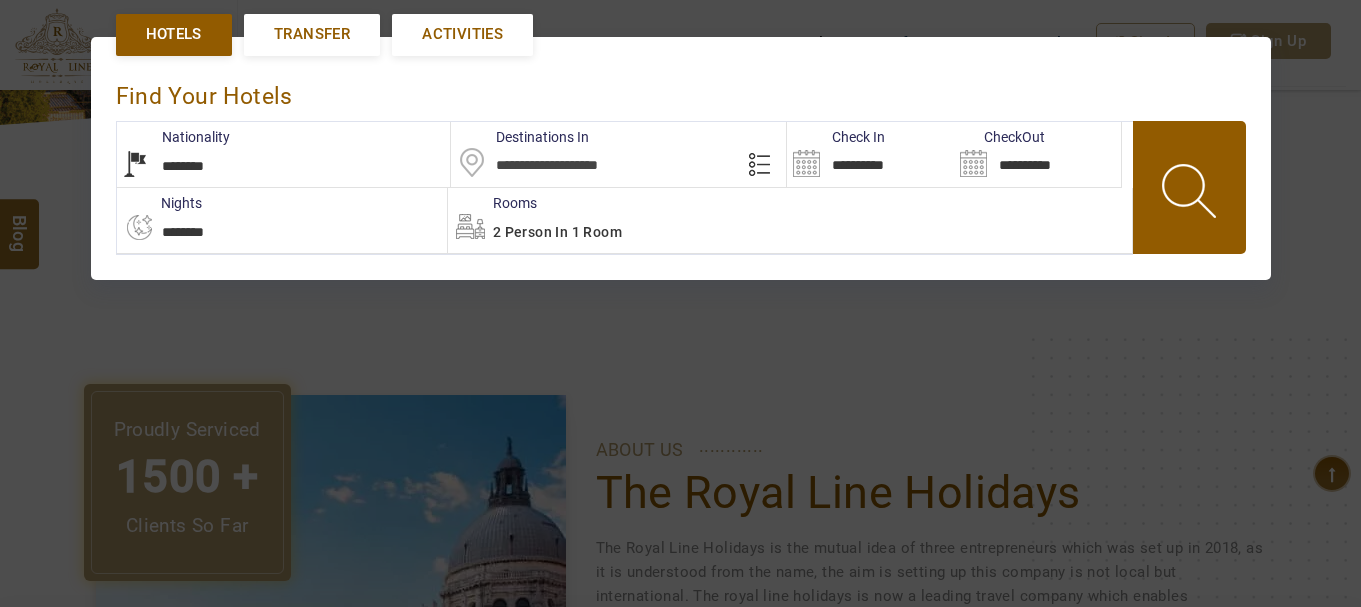 click on "**********" at bounding box center [284, 154] 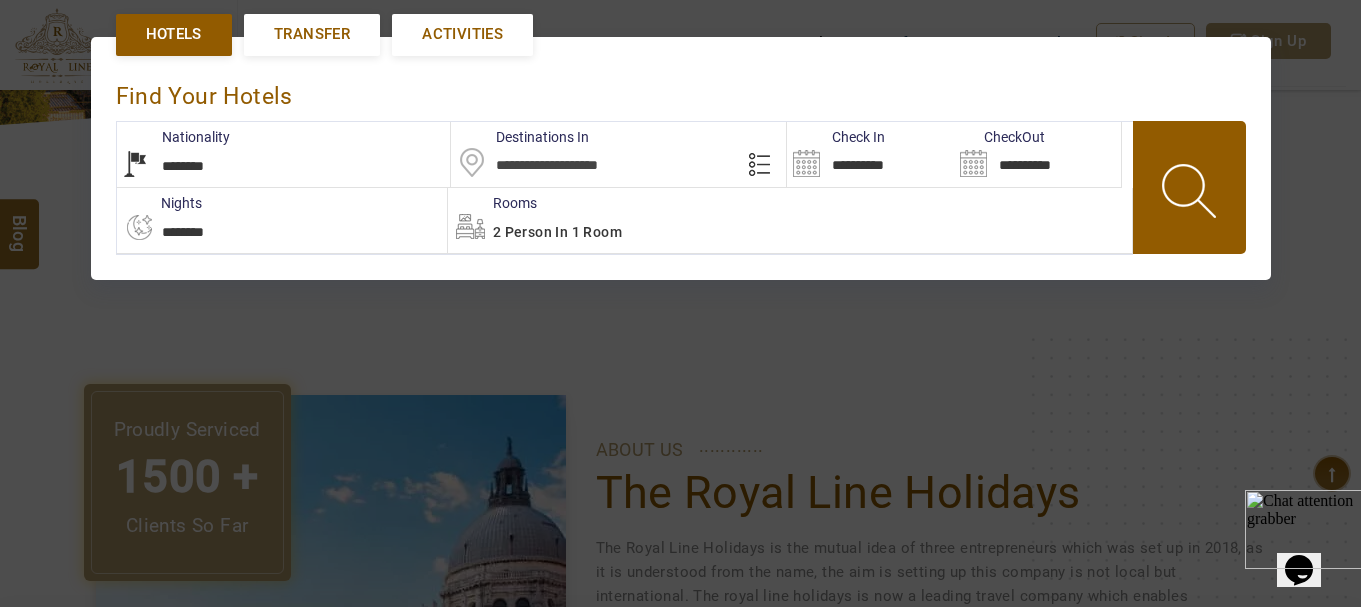 scroll, scrollTop: 0, scrollLeft: 0, axis: both 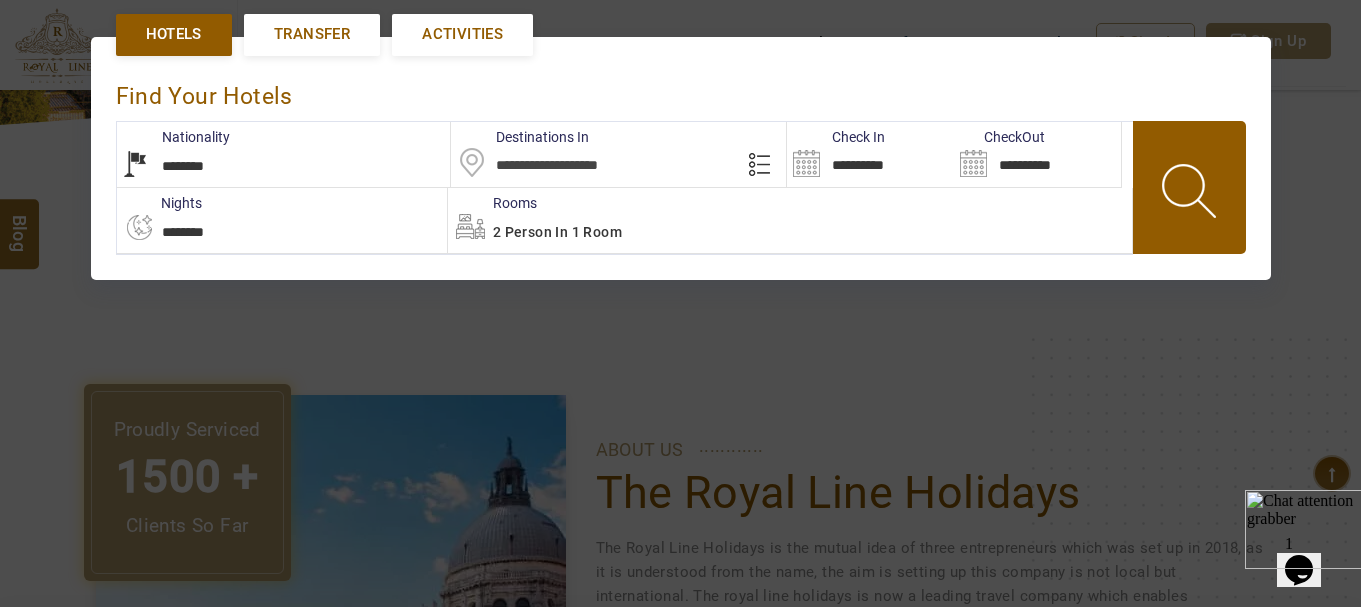 click at bounding box center (618, 154) 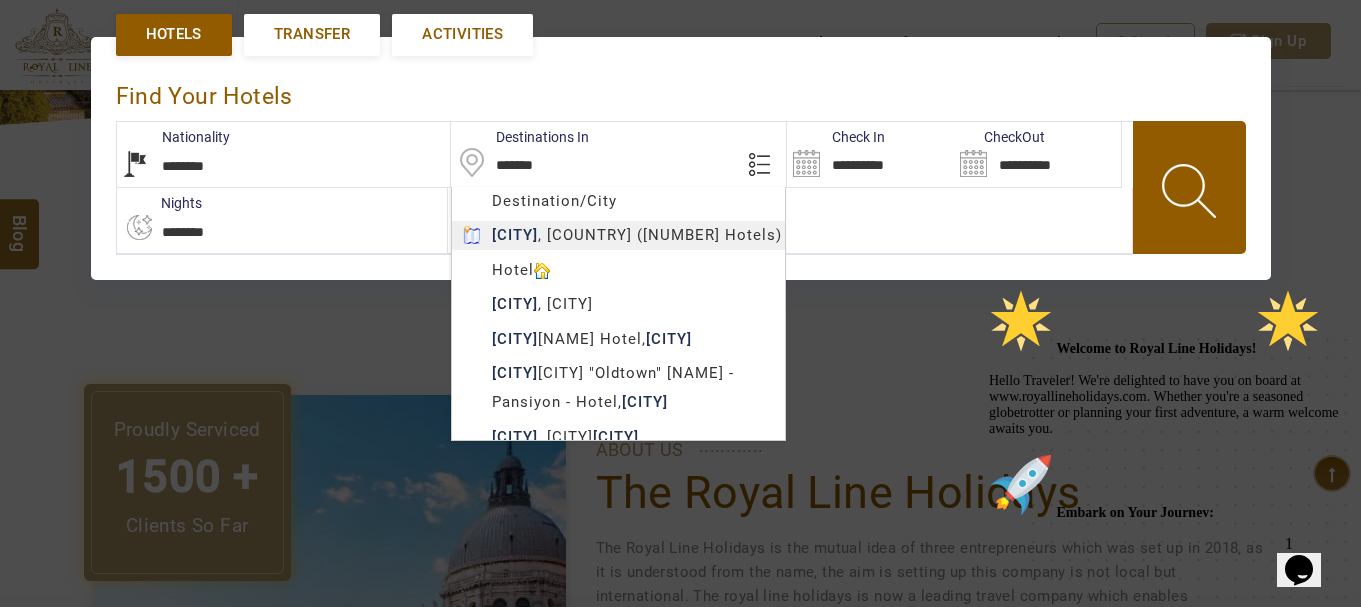 type on "*******" 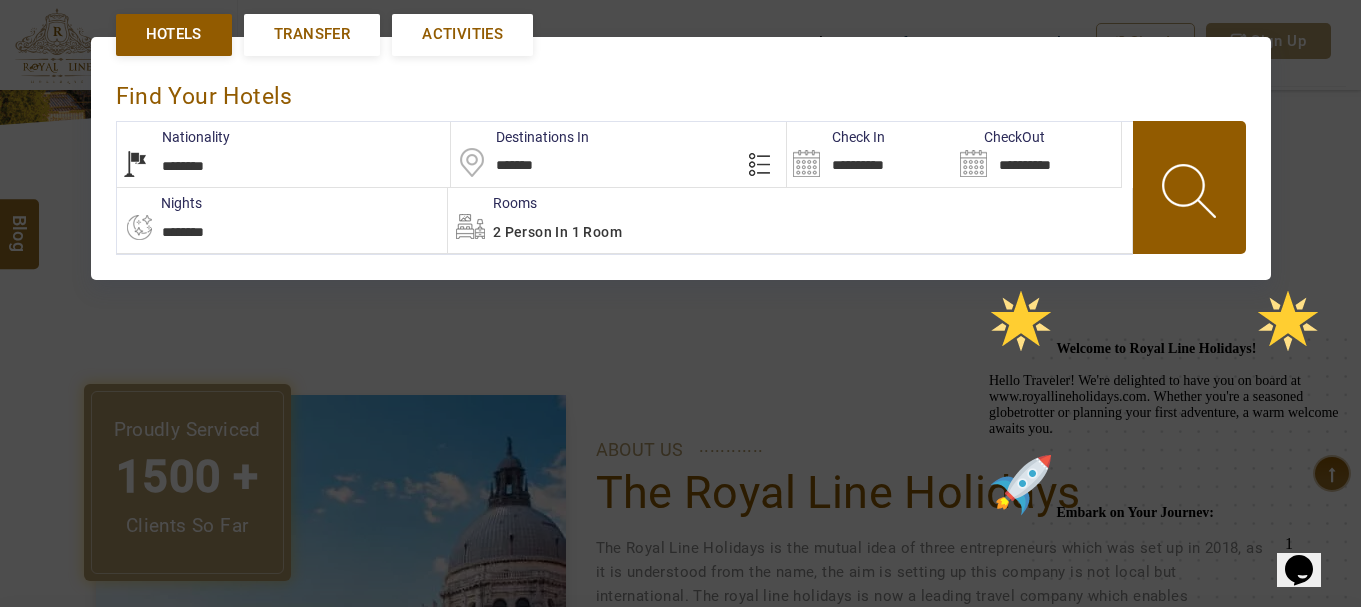 click on "**********" at bounding box center [680, 1392] 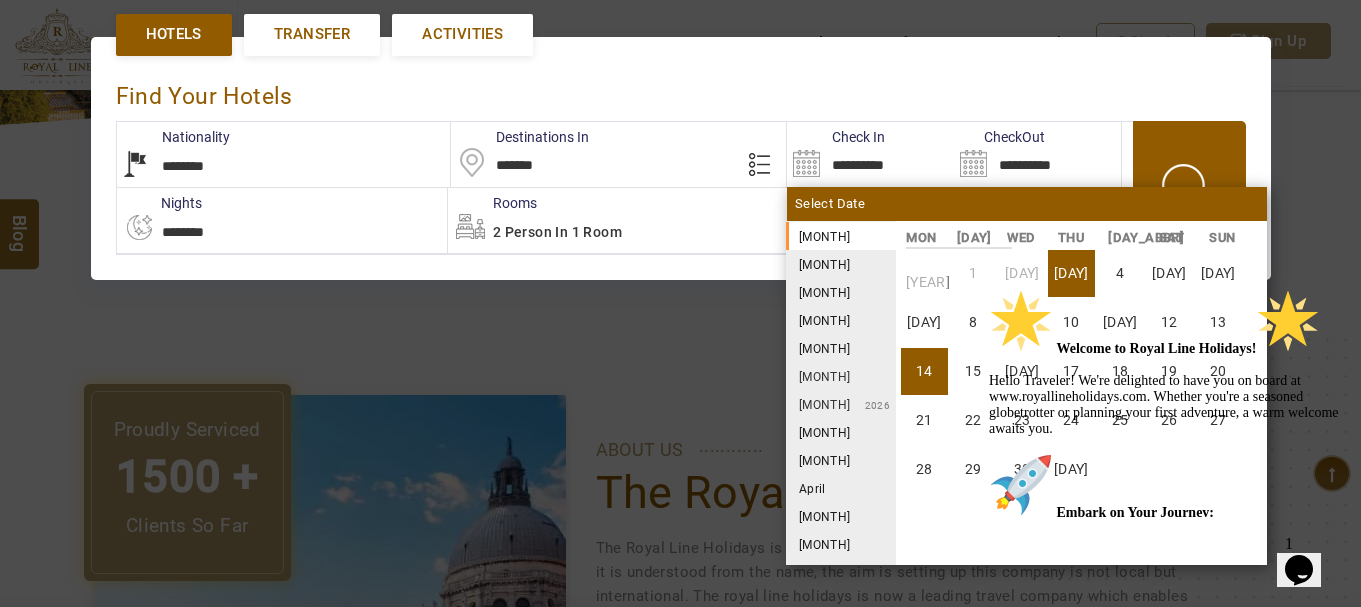 scroll, scrollTop: 0, scrollLeft: 0, axis: both 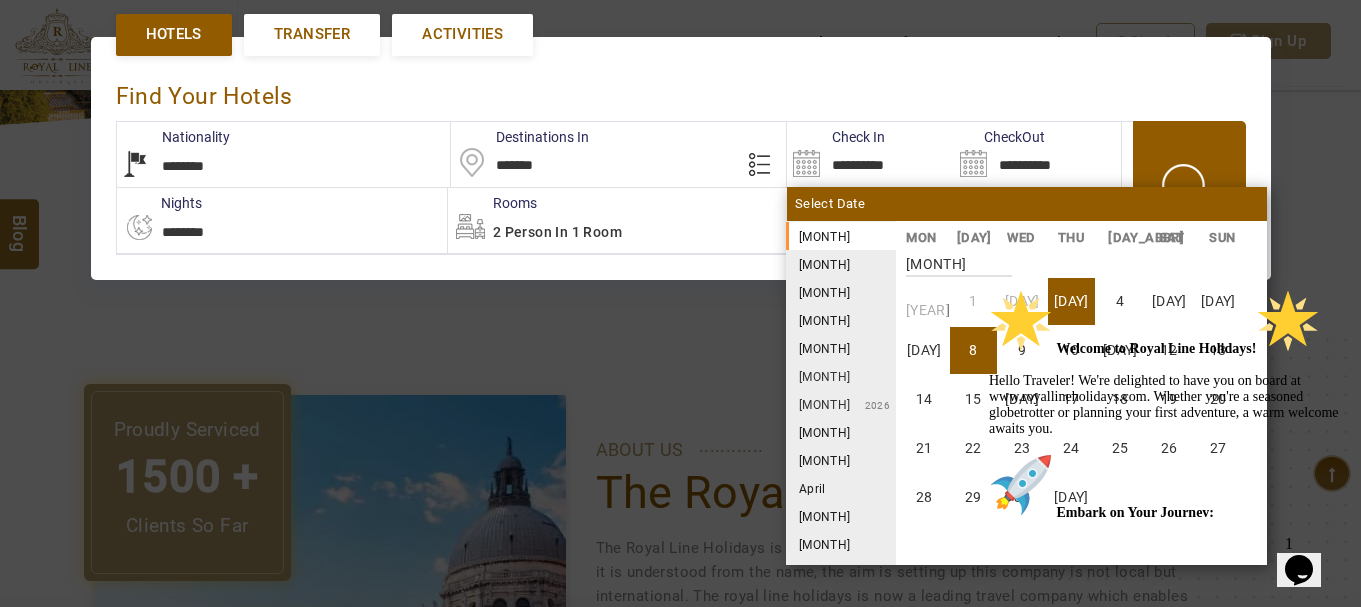 click on "8" at bounding box center [973, 350] 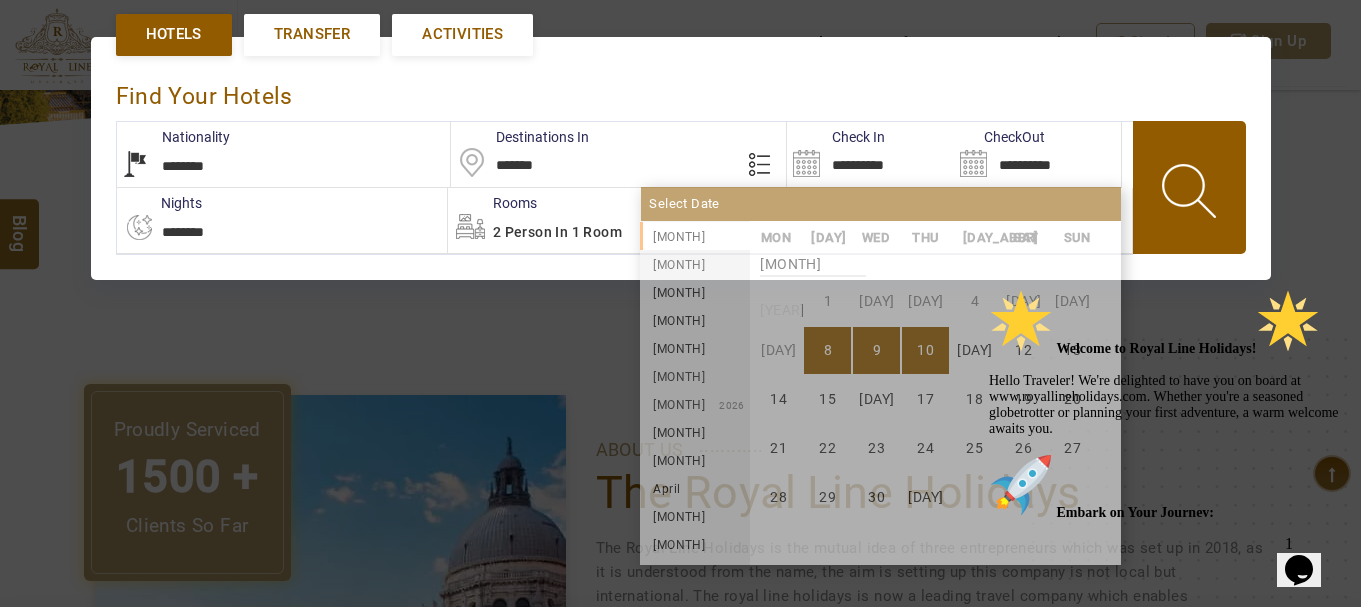 click on "10" at bounding box center (925, 350) 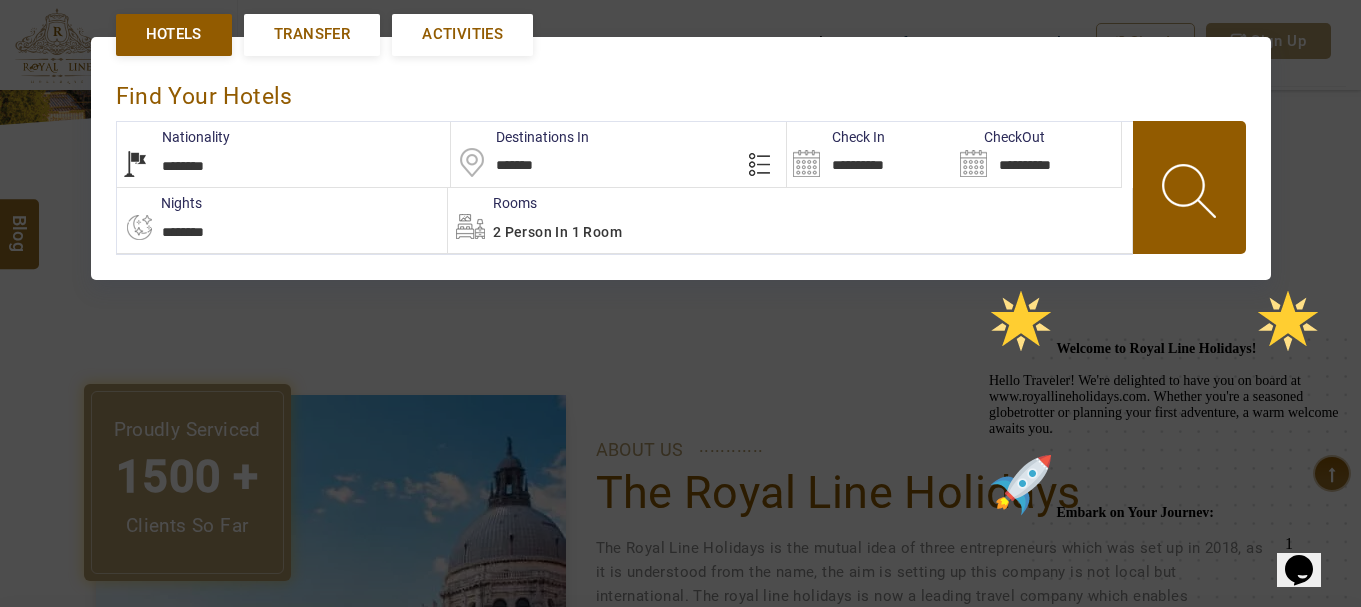 click on "2 Person in    1 Room" at bounding box center (557, 232) 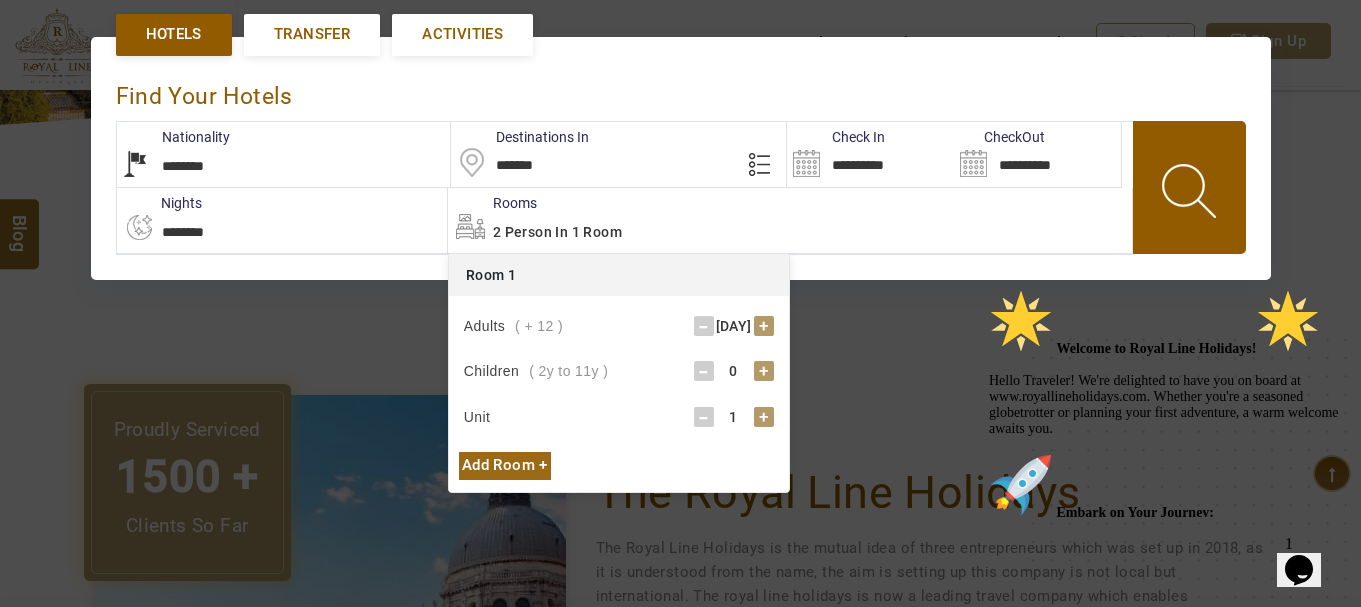 click on "-" at bounding box center (704, 326) 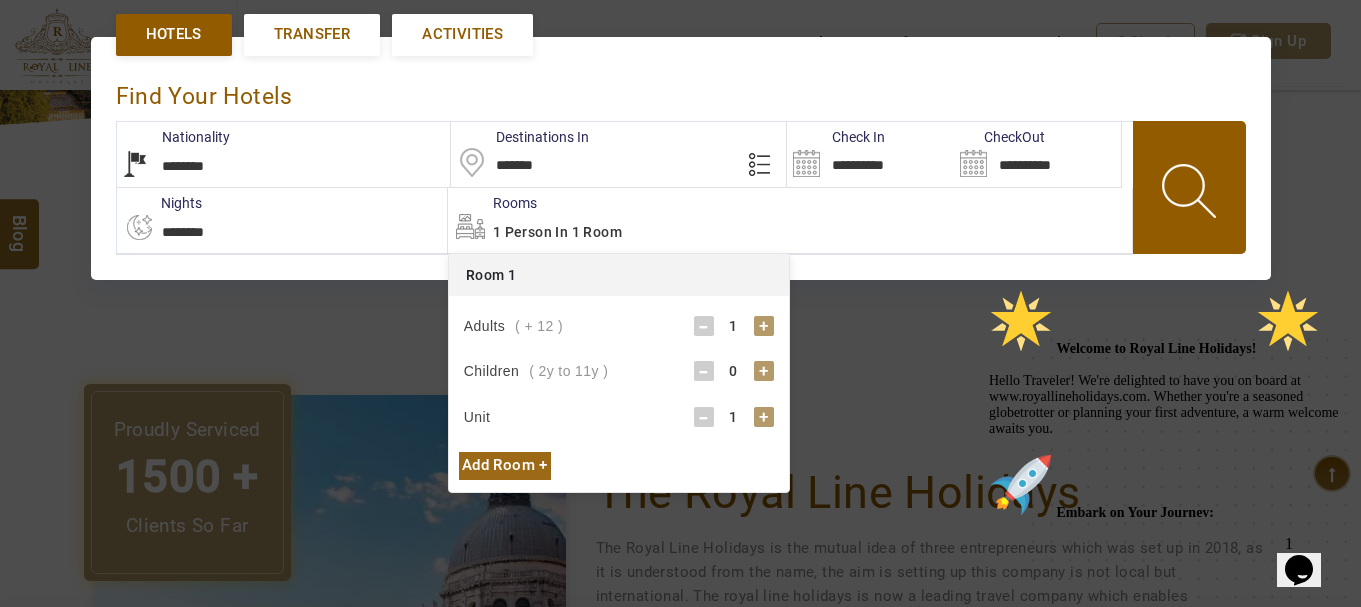 click on "**********" at bounding box center (681, 157) 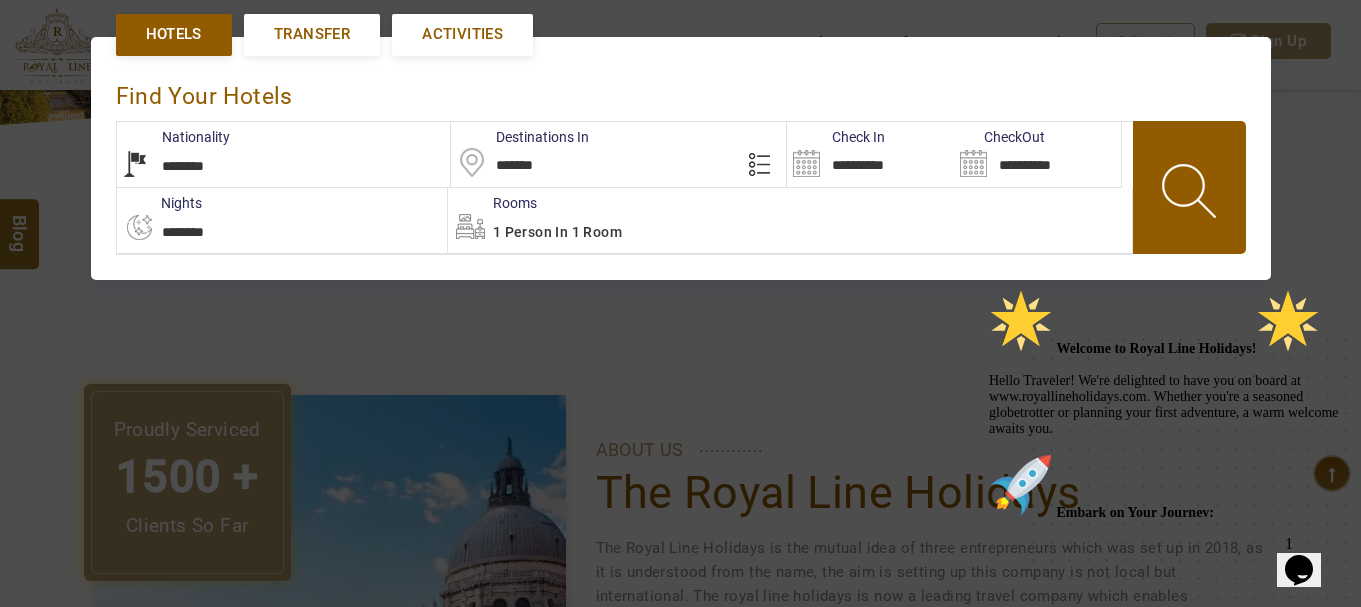 click at bounding box center (1191, 194) 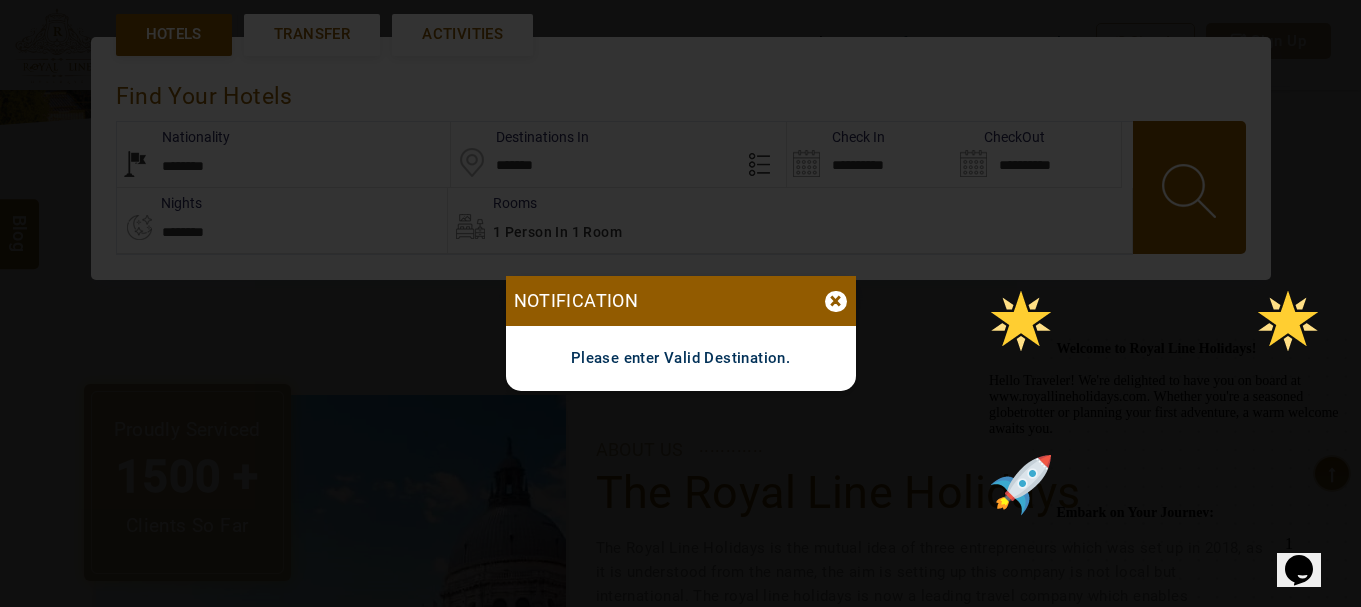 click on "Please enter Valid Destination." at bounding box center [681, 358] 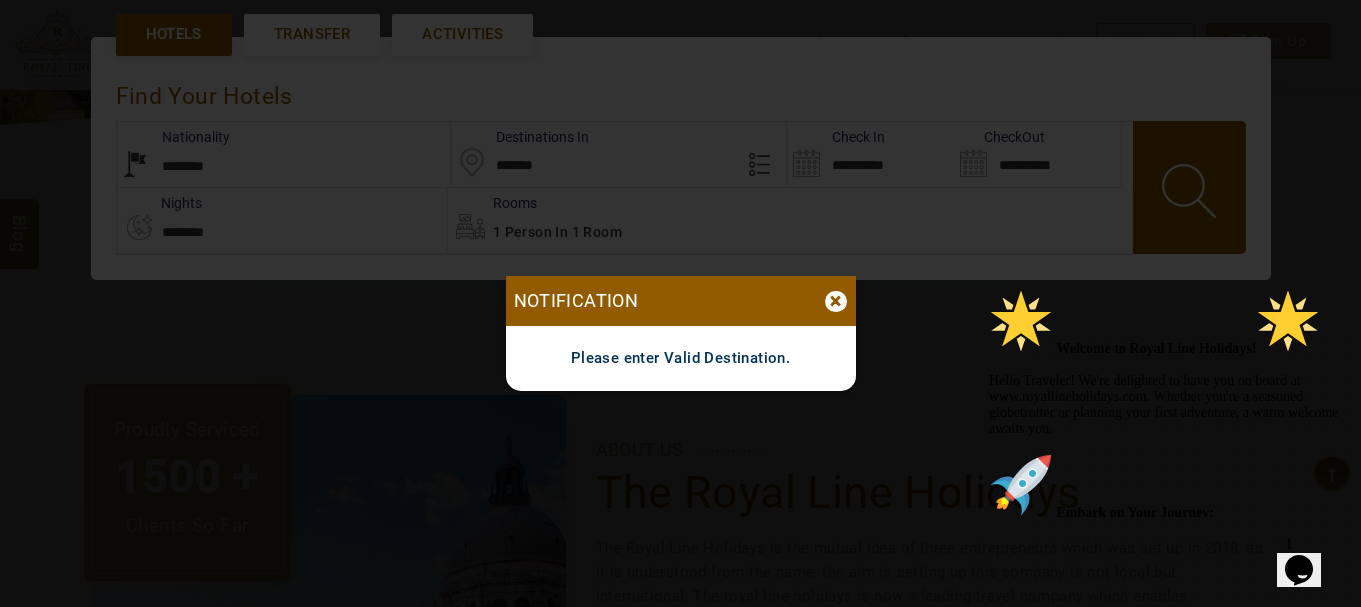 click on "×" at bounding box center [836, 301] 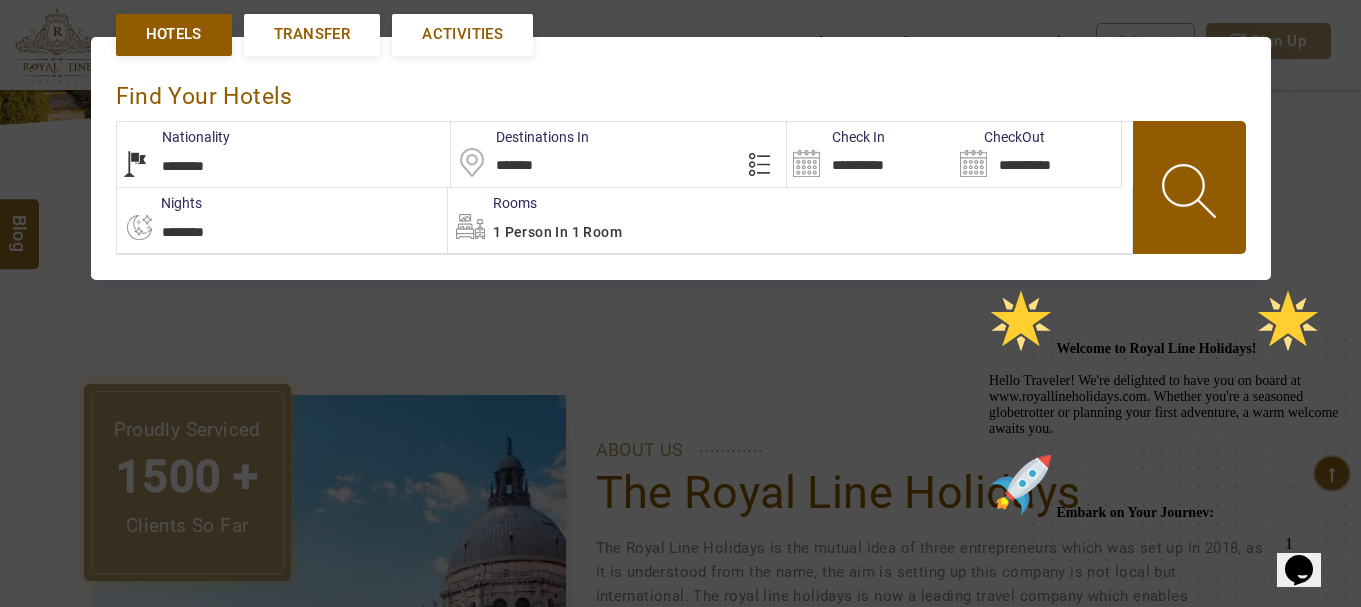click on "*******" at bounding box center (618, 154) 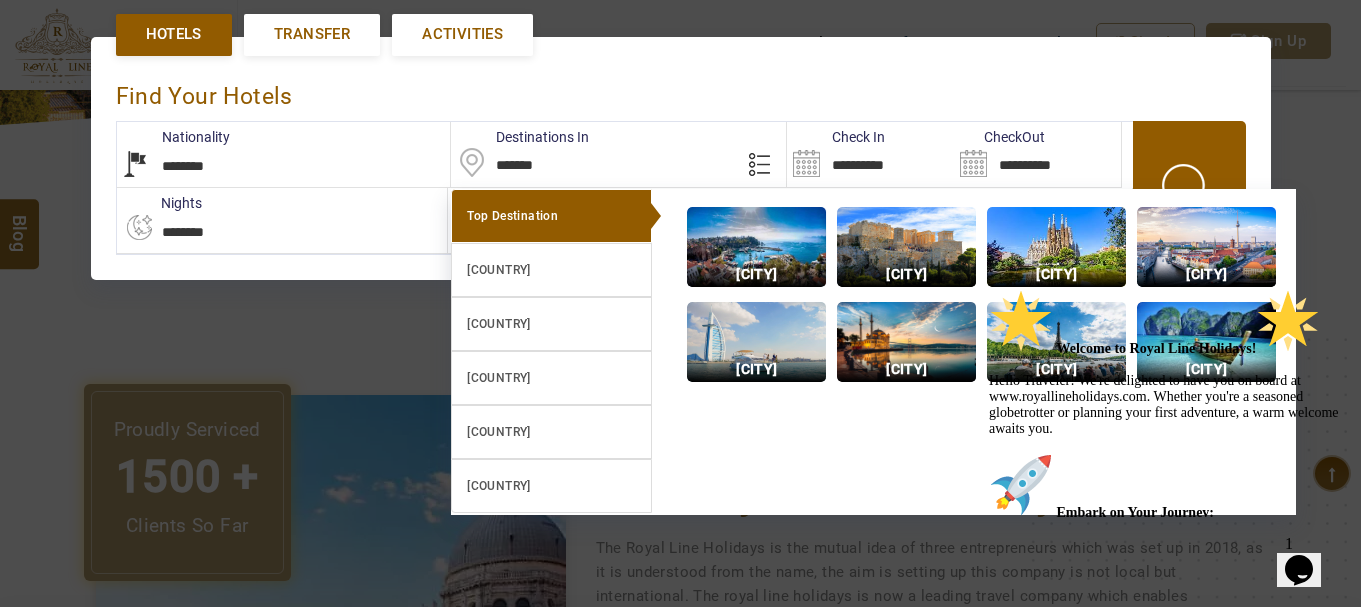 click on "[CITY]" at bounding box center [756, 274] 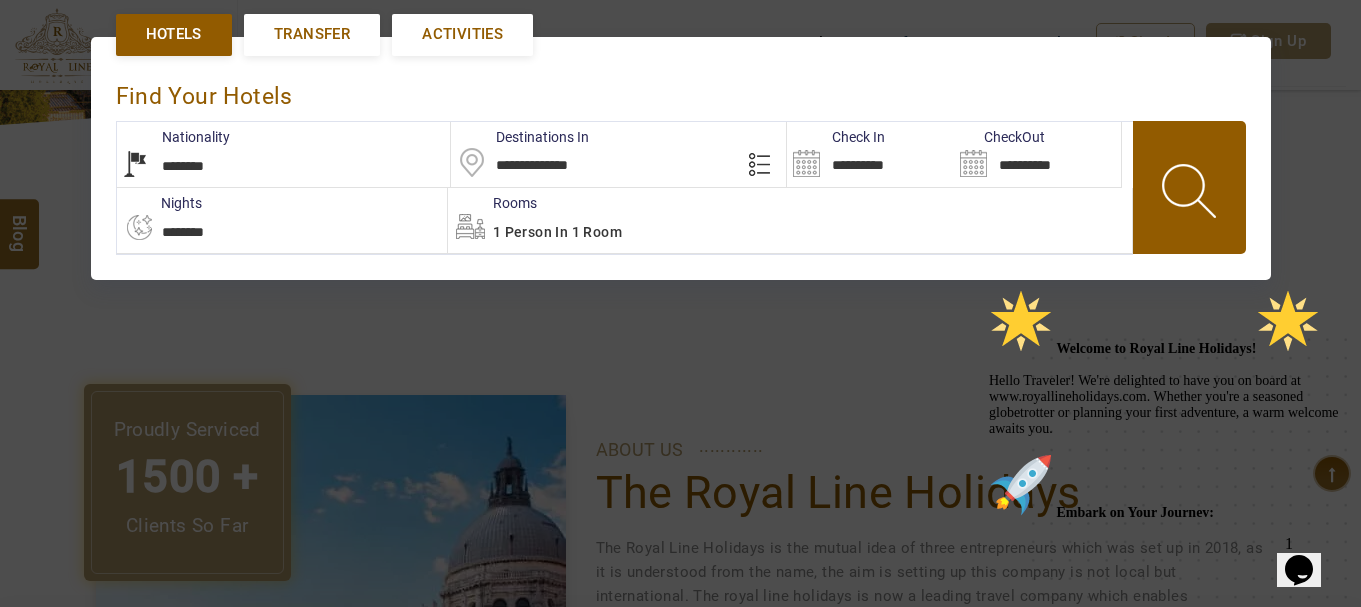 click at bounding box center (1191, 194) 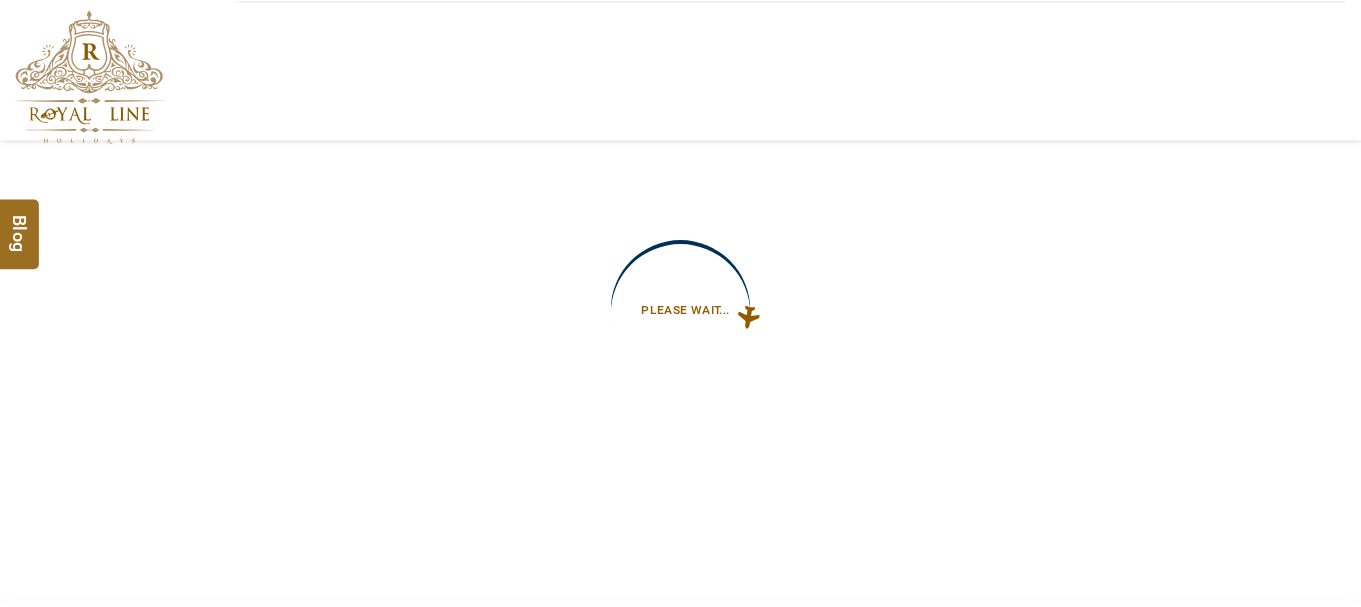scroll, scrollTop: 0, scrollLeft: 0, axis: both 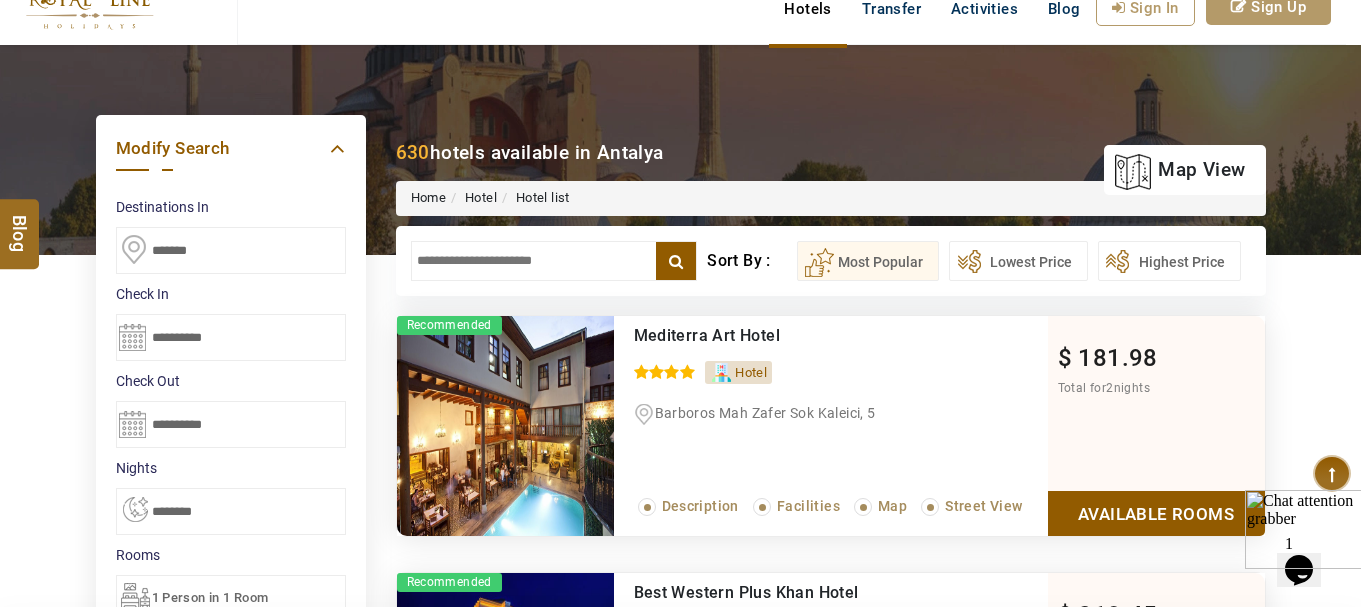 type 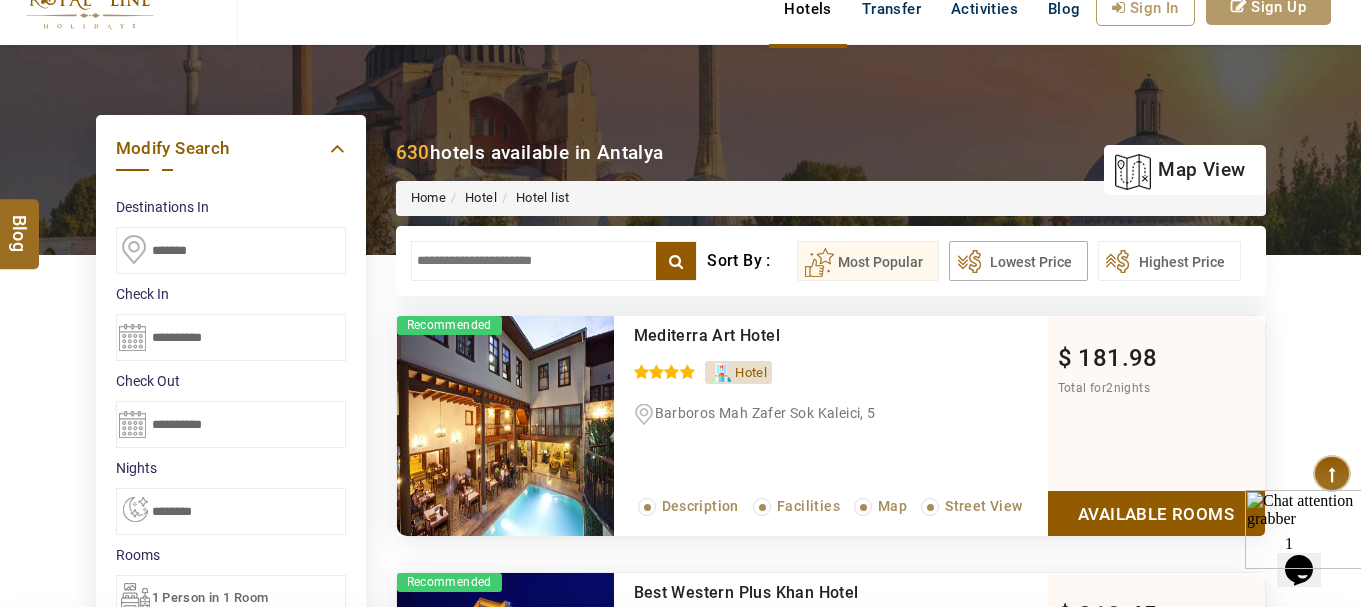 type 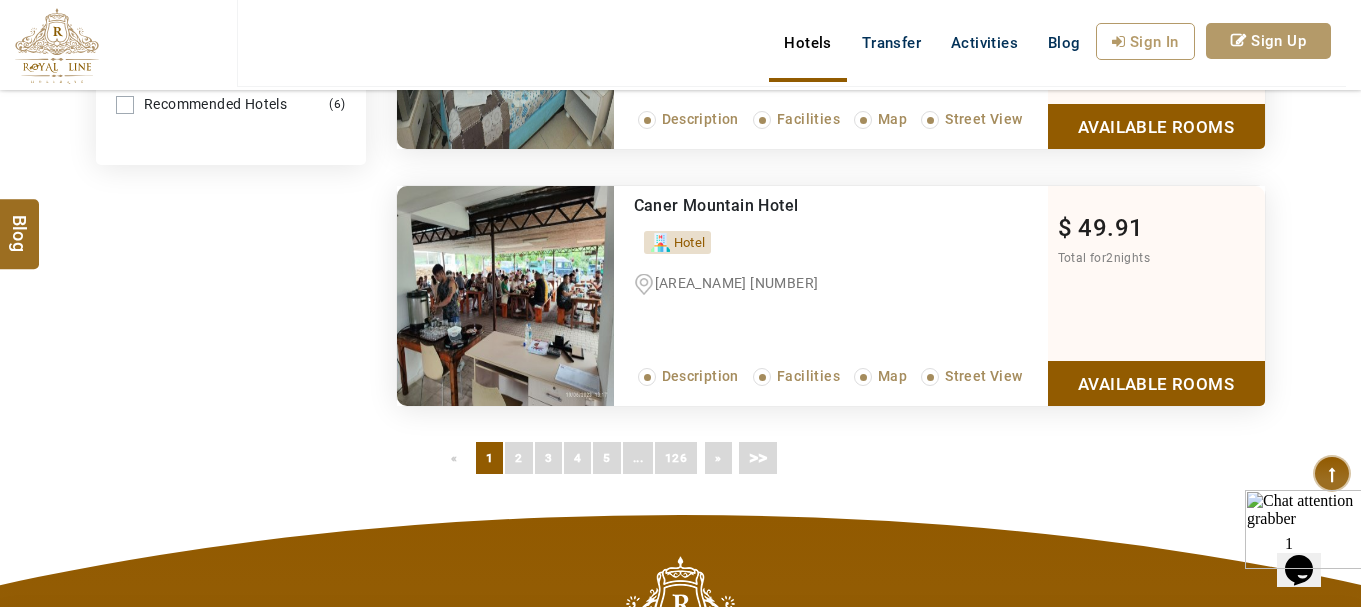 scroll, scrollTop: 1299, scrollLeft: 0, axis: vertical 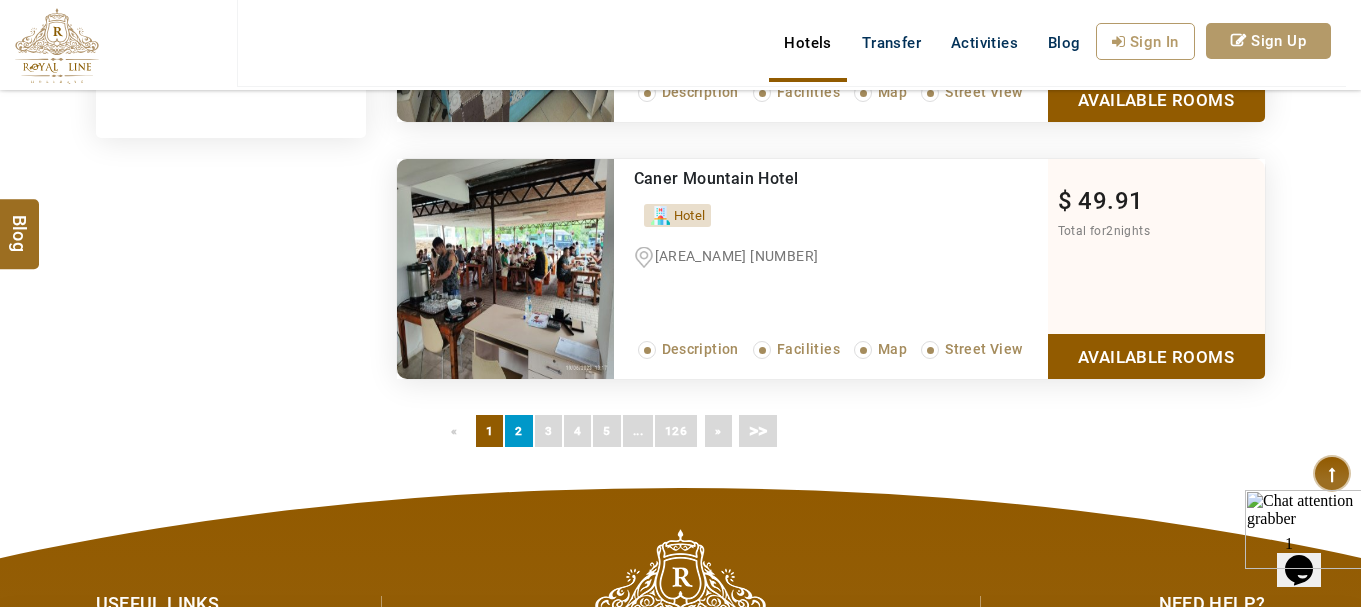 click on "[DAY]" at bounding box center [518, 431] 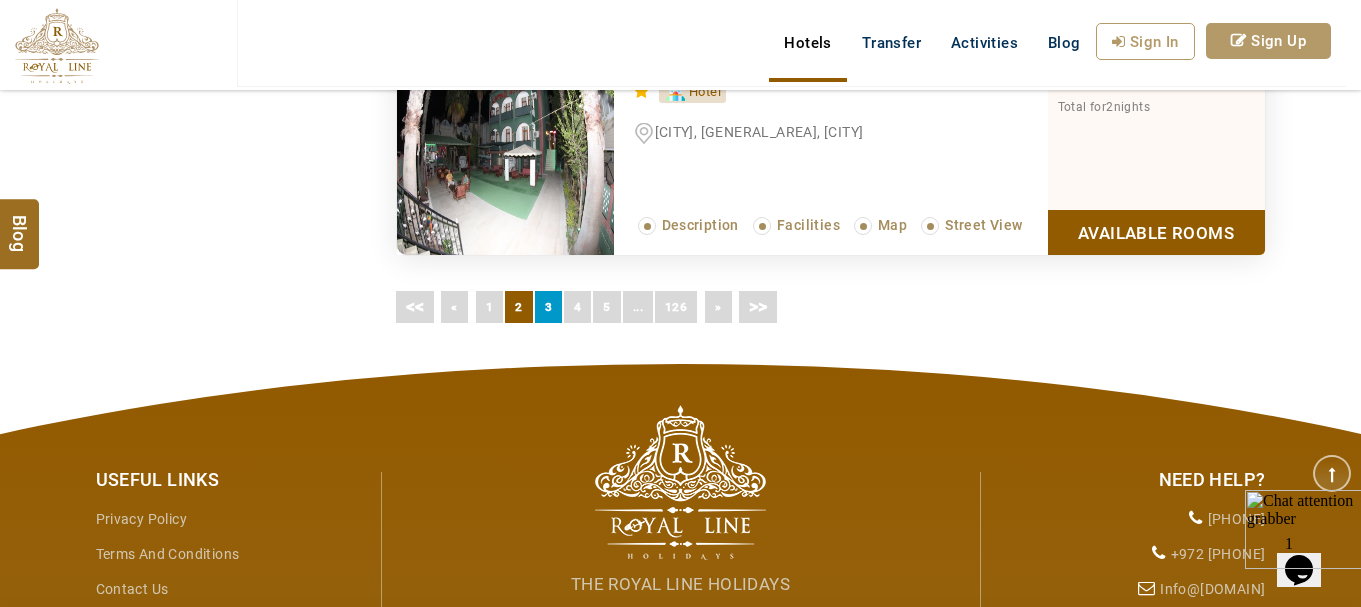 scroll, scrollTop: 1347, scrollLeft: 0, axis: vertical 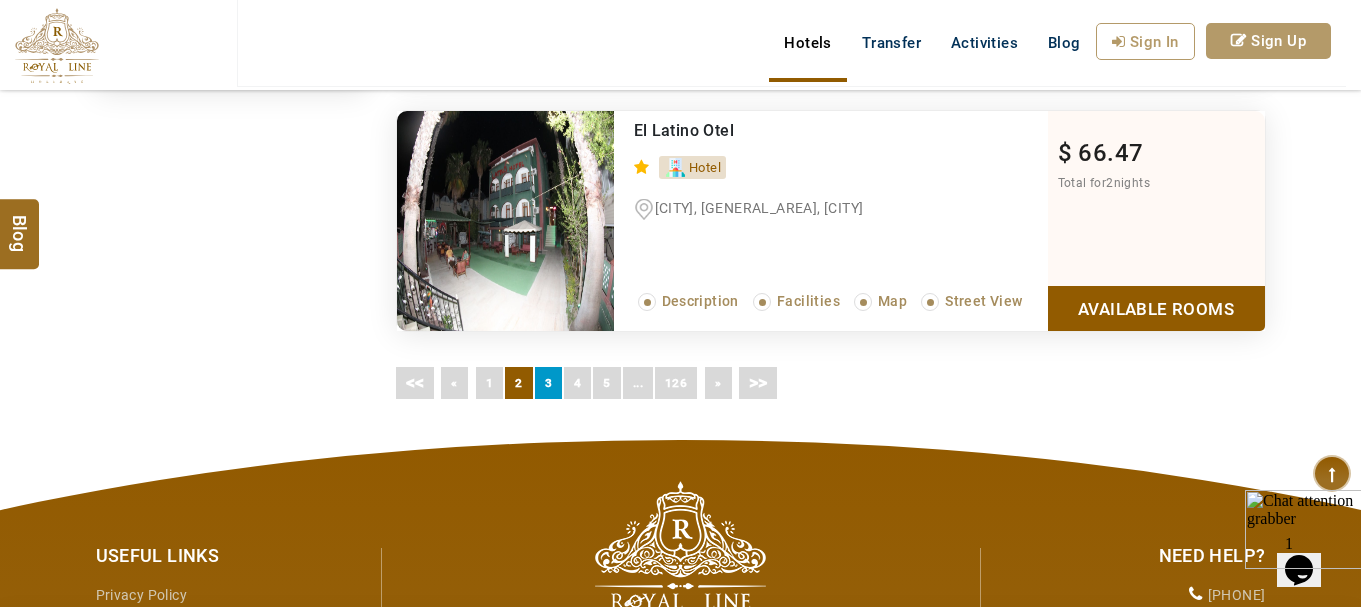 click on "[DAY]" at bounding box center [548, 383] 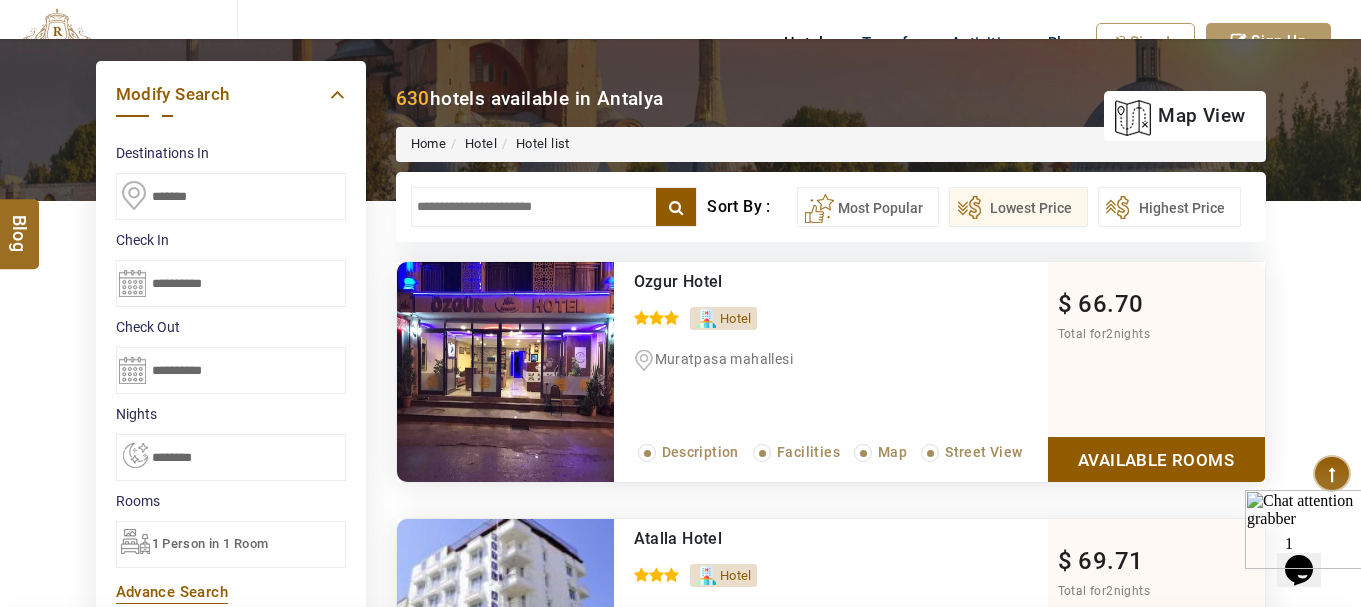 scroll, scrollTop: 169, scrollLeft: 0, axis: vertical 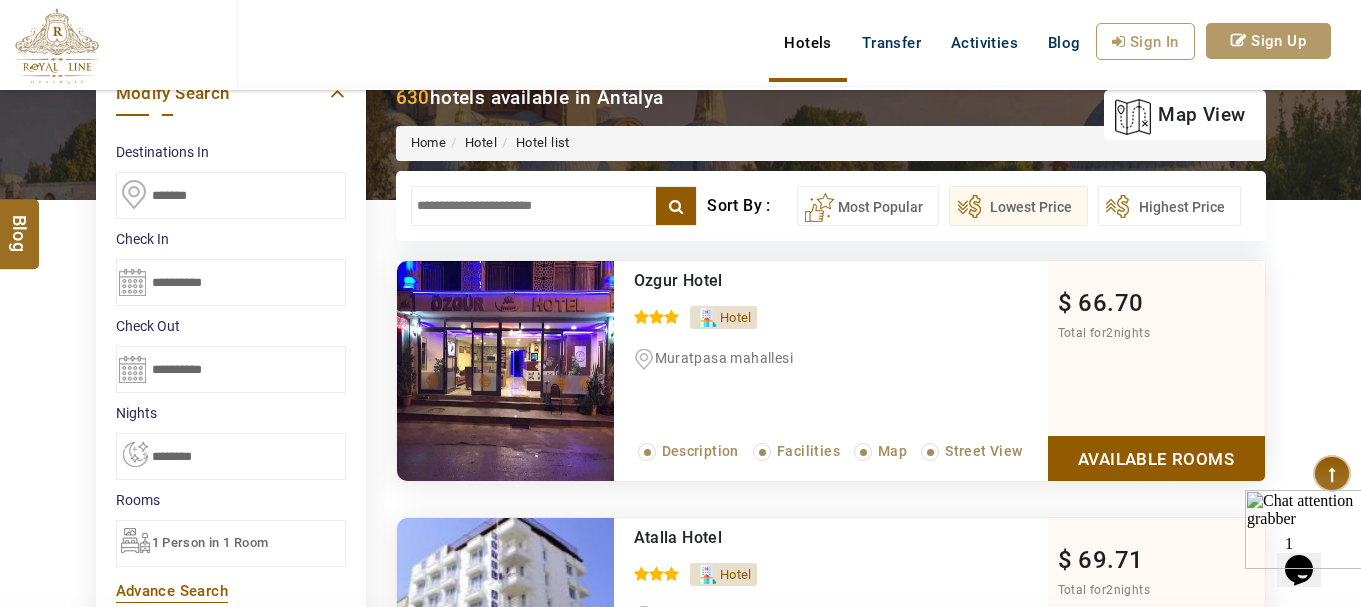 click on "Ozgur Hotel" at bounding box center [678, 280] 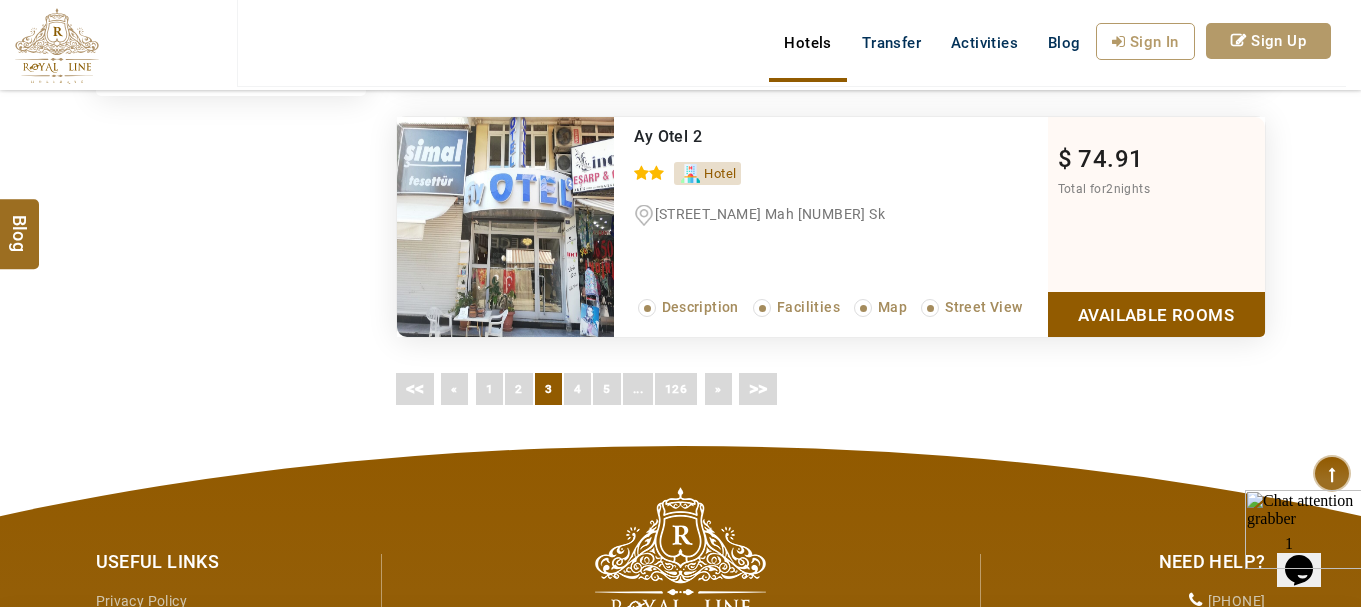 scroll, scrollTop: 1362, scrollLeft: 0, axis: vertical 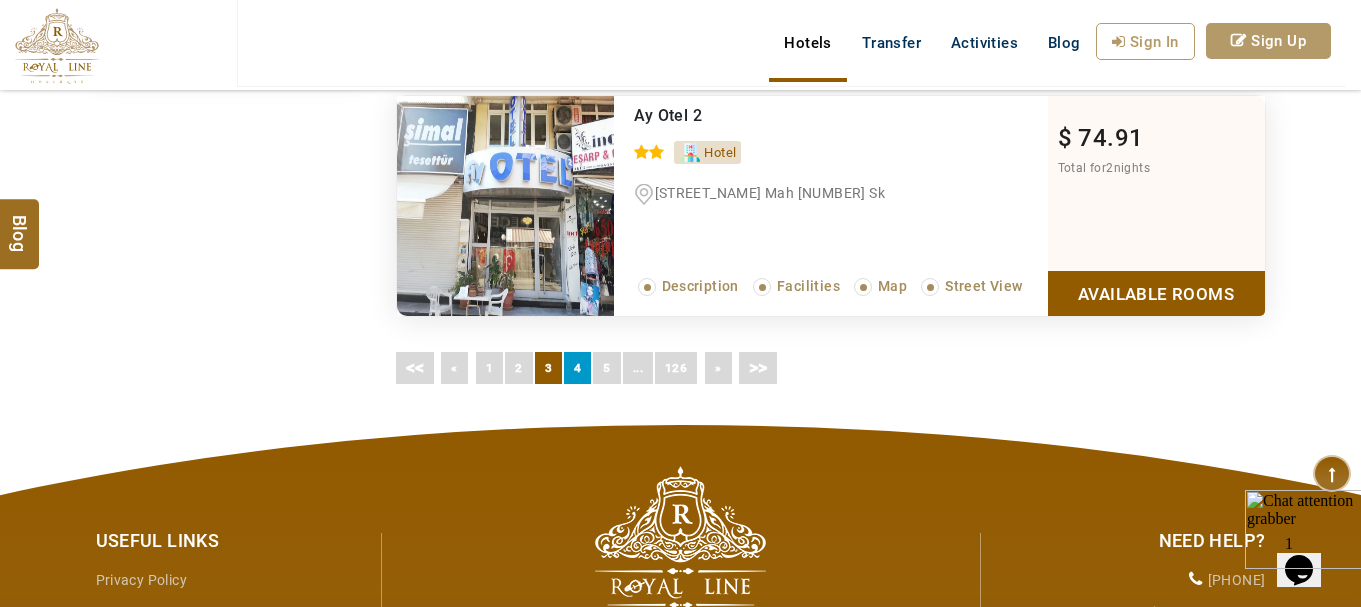 click on "4" at bounding box center (577, 368) 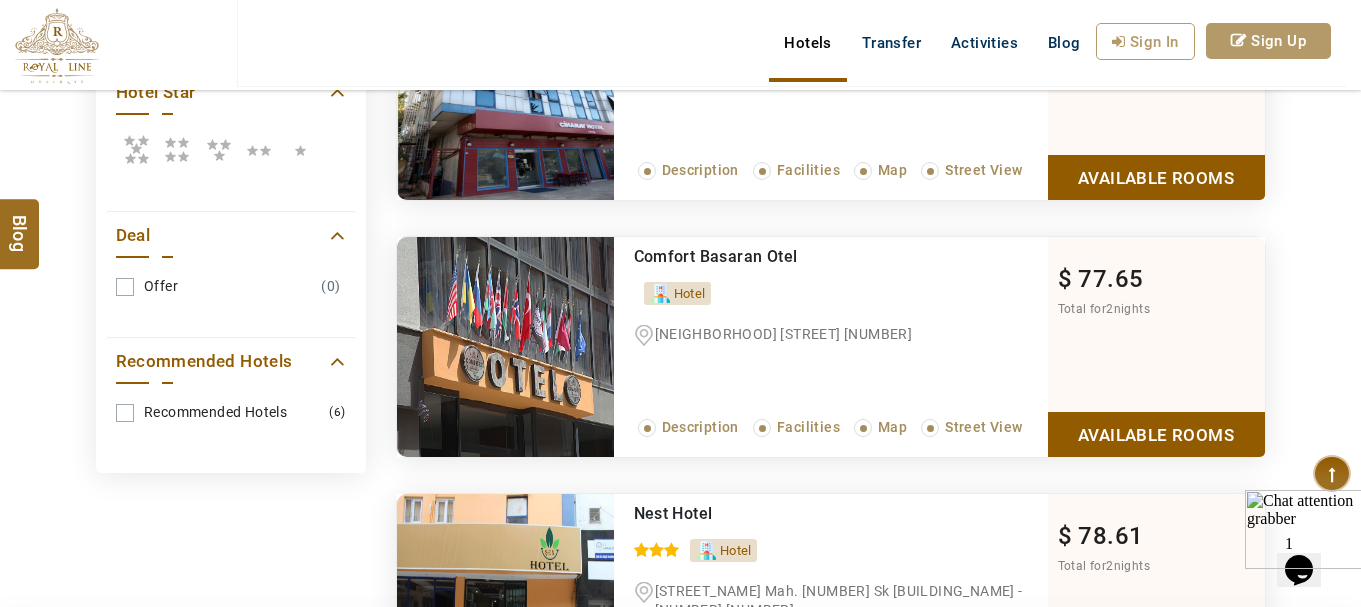 scroll, scrollTop: 965, scrollLeft: 0, axis: vertical 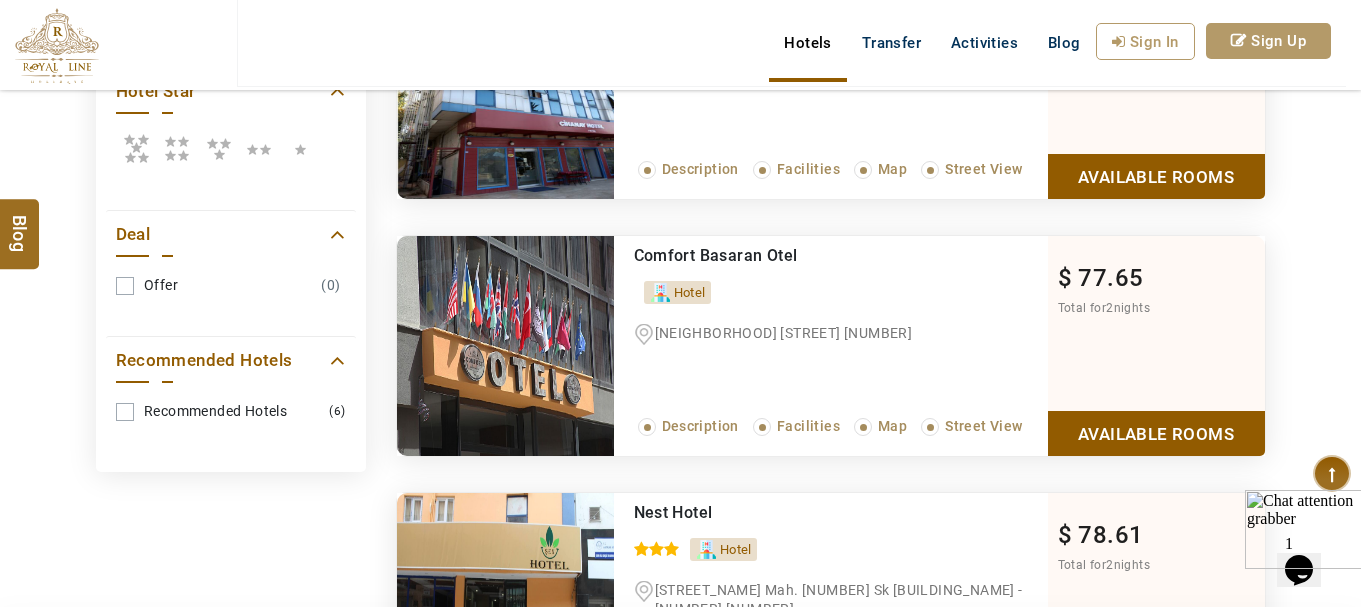 click at bounding box center [505, 346] 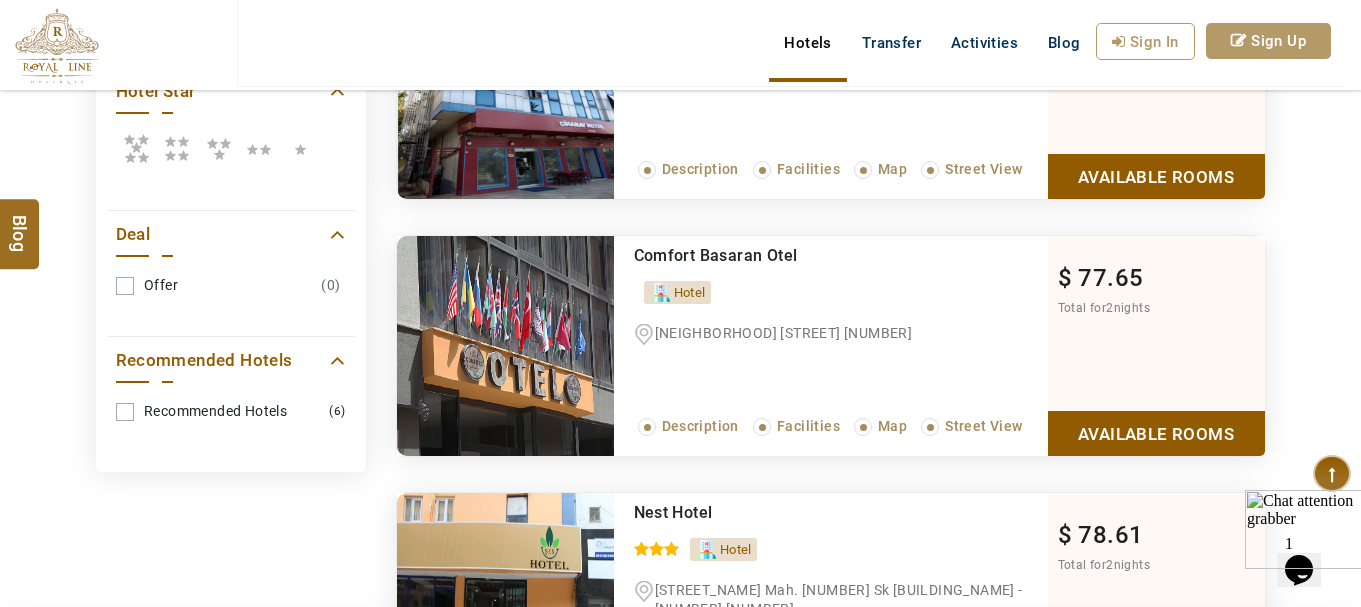 click at bounding box center [505, 346] 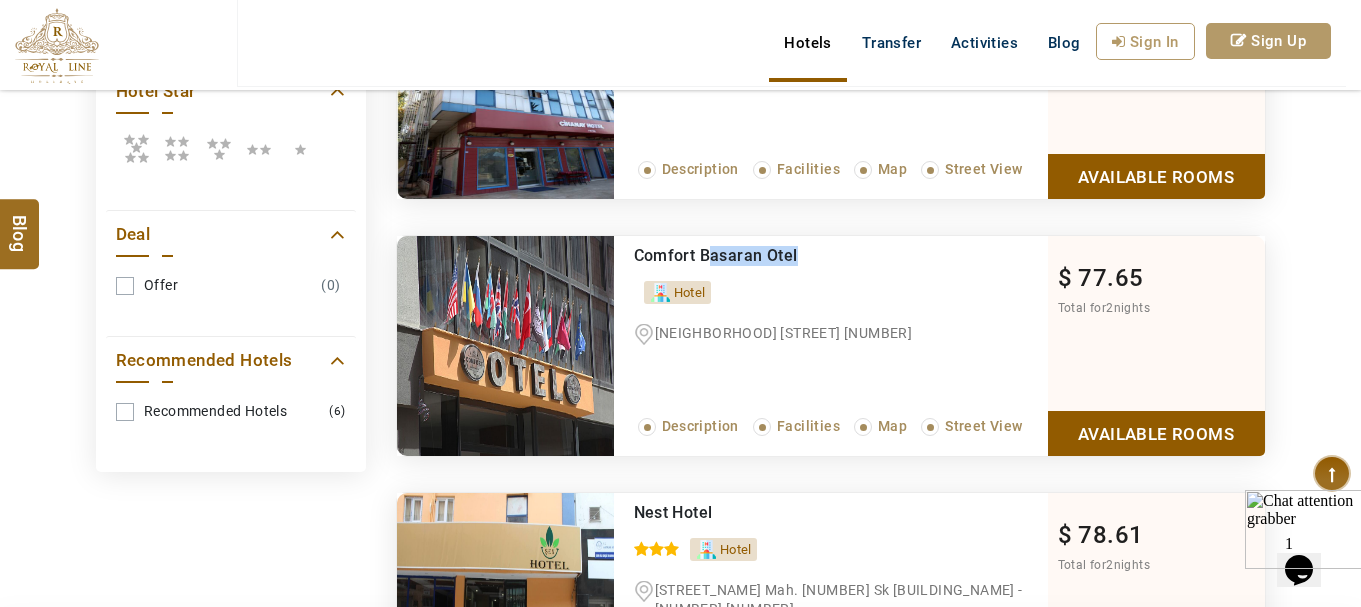 click on "Comfort Basaran Otel" at bounding box center (716, 255) 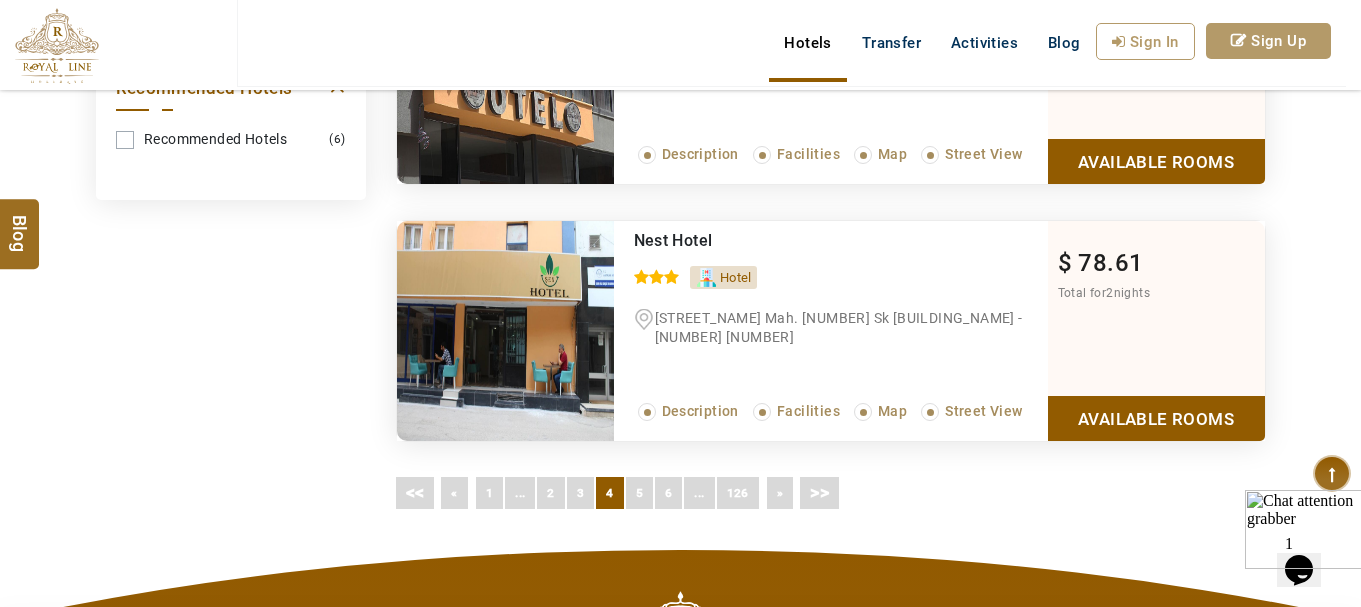 scroll, scrollTop: 1238, scrollLeft: 0, axis: vertical 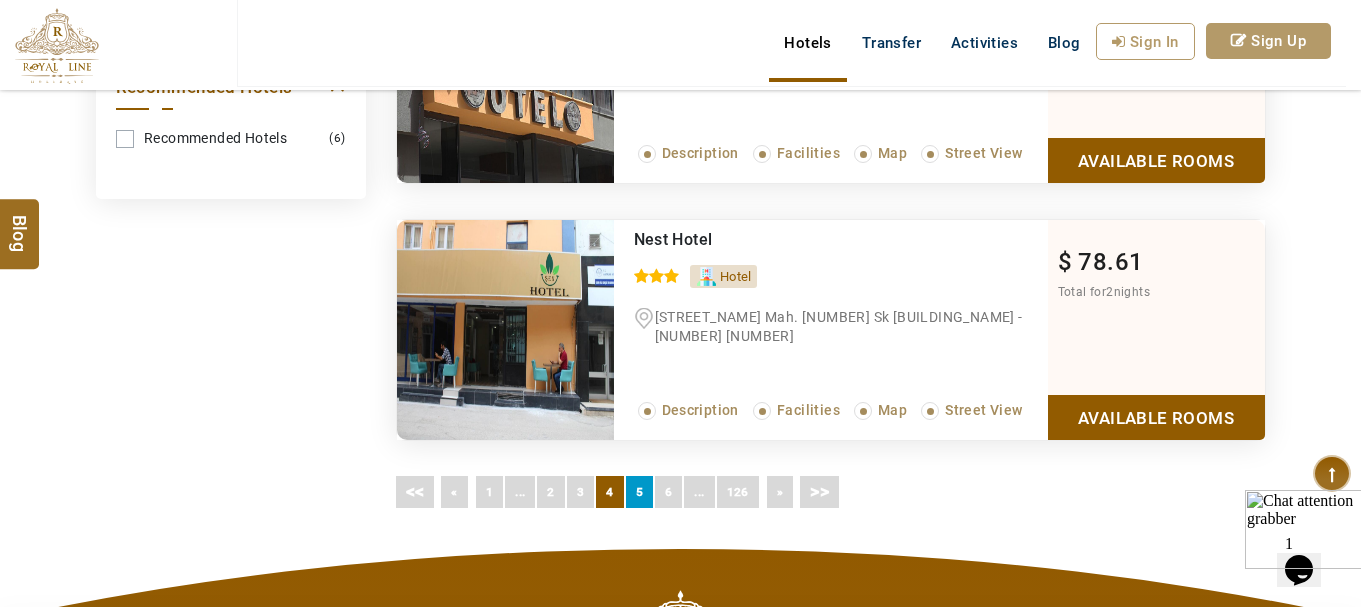 click on "[DAY]" at bounding box center (639, 492) 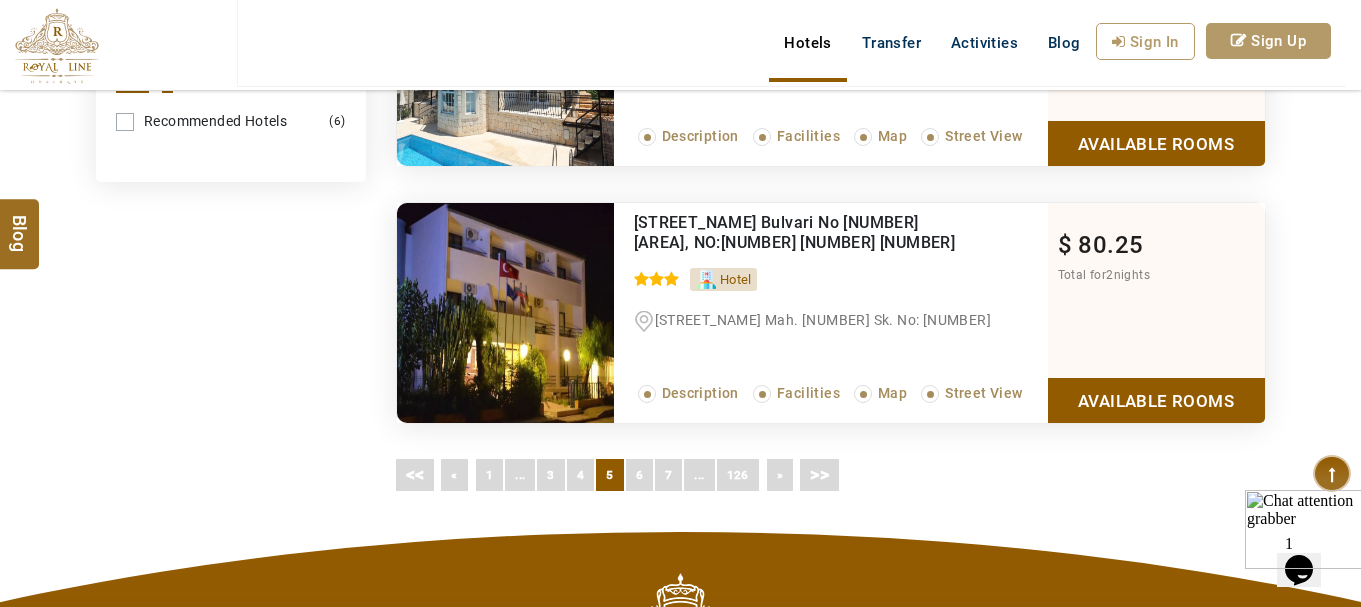 scroll, scrollTop: 1267, scrollLeft: 0, axis: vertical 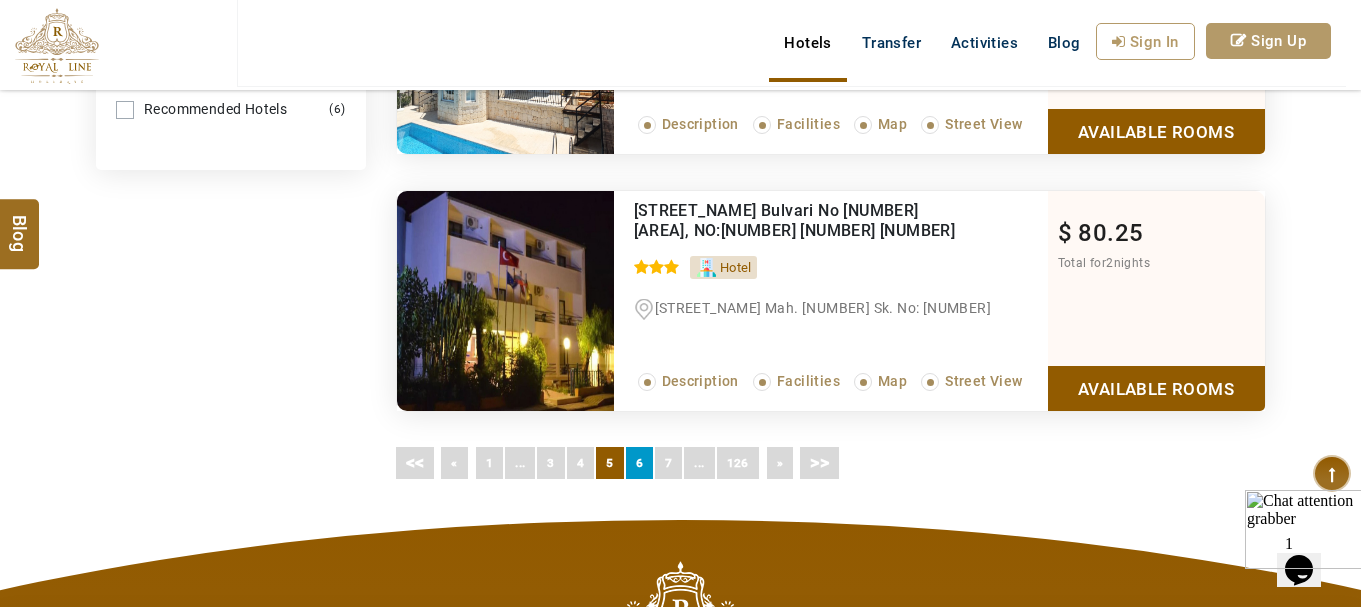 click on "[DAY]" at bounding box center (639, 463) 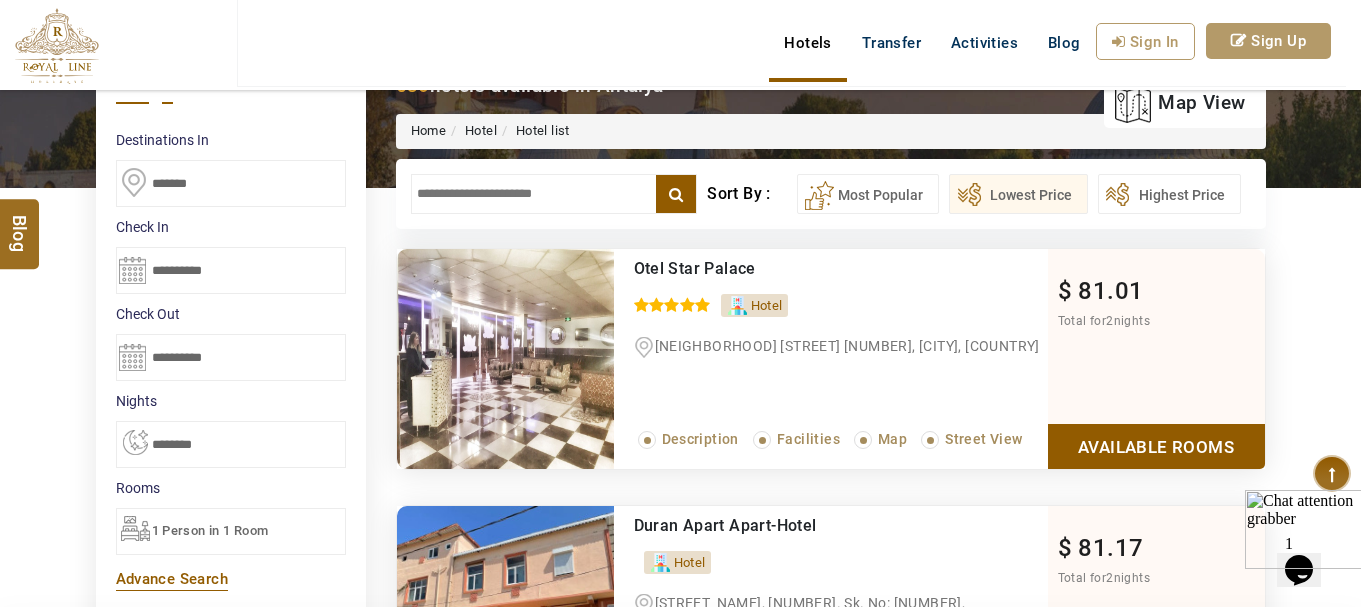 scroll, scrollTop: 180, scrollLeft: 0, axis: vertical 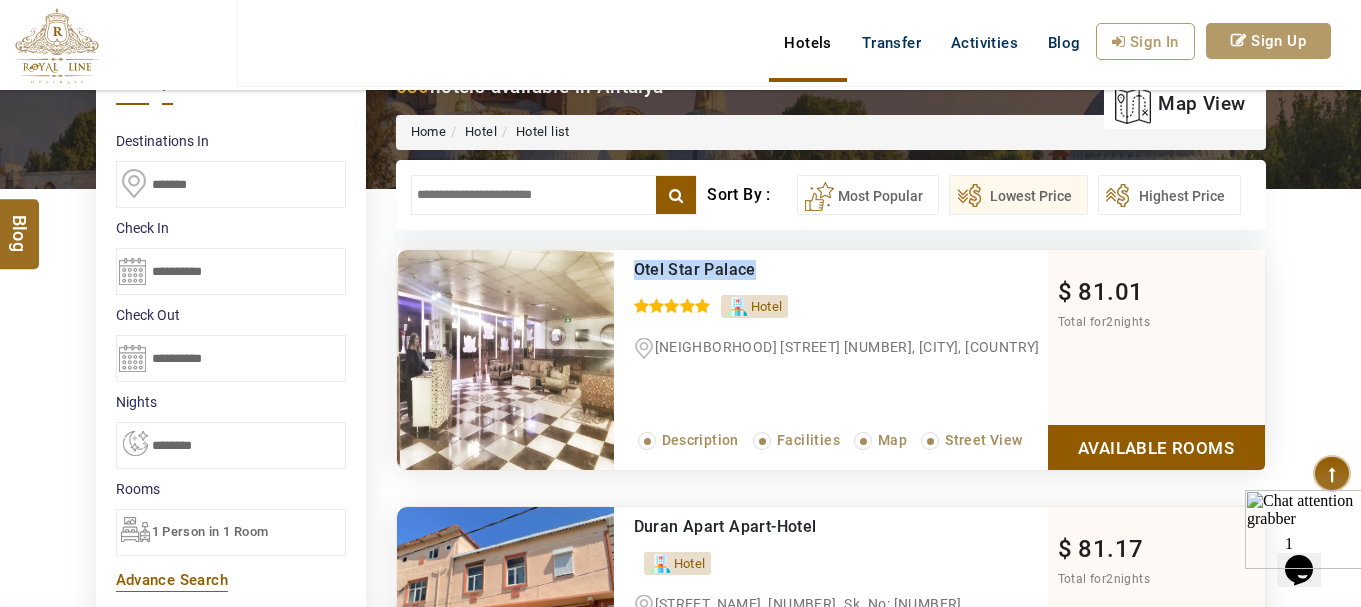 drag, startPoint x: 783, startPoint y: 276, endPoint x: 635, endPoint y: 269, distance: 148.16545 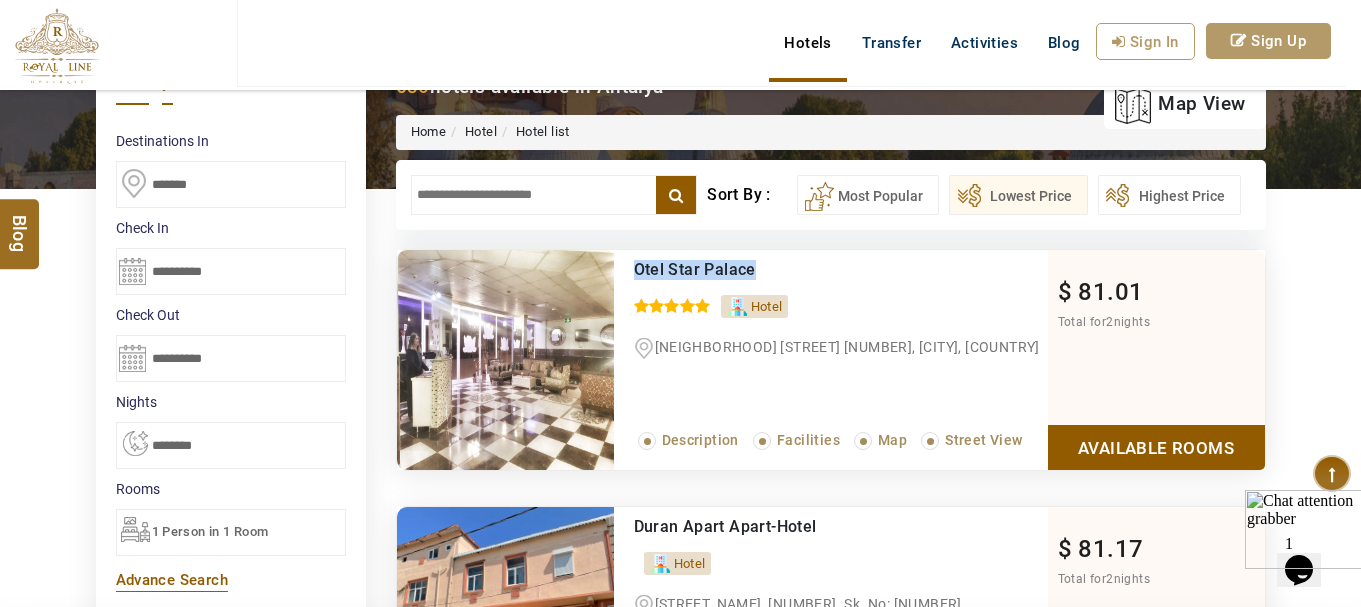 click on "Otel Star Palace" at bounding box center (799, 270) 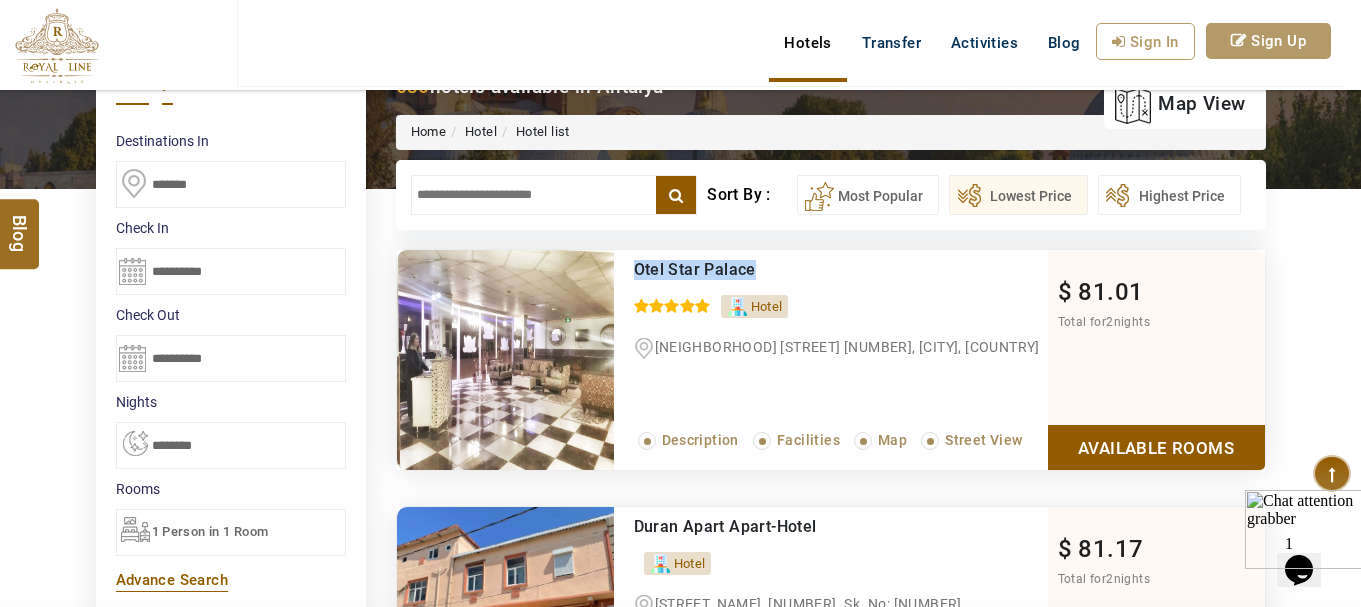 copy on "Otel Star Palace" 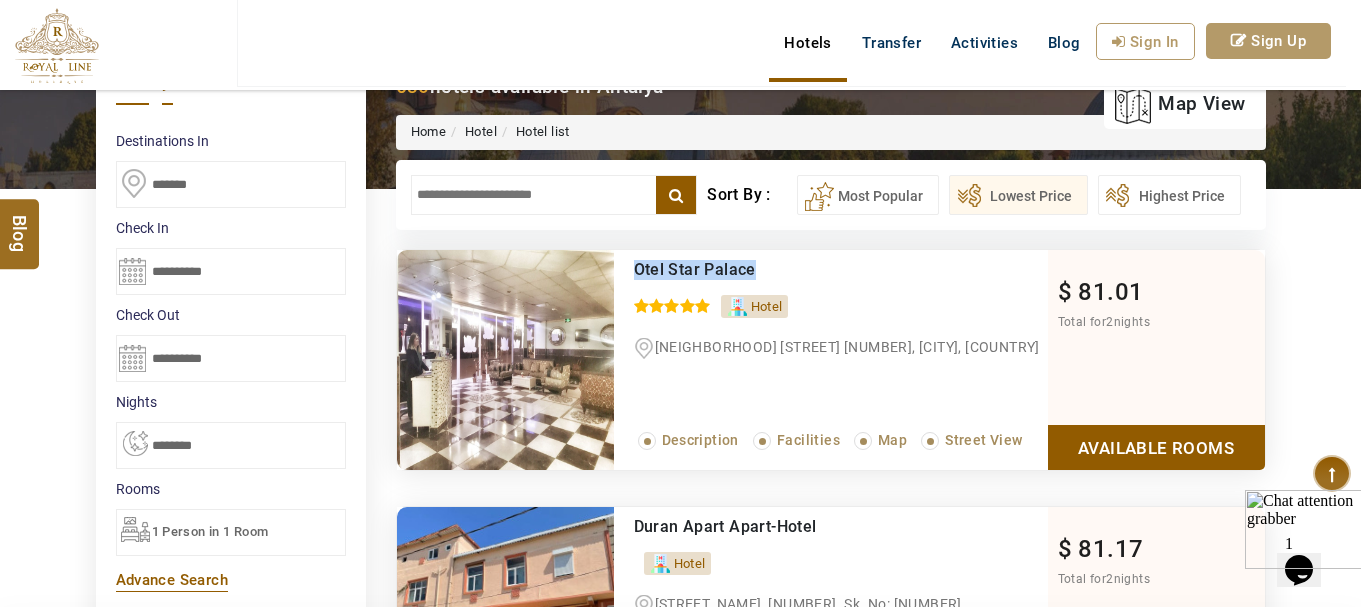 click at bounding box center (505, 360) 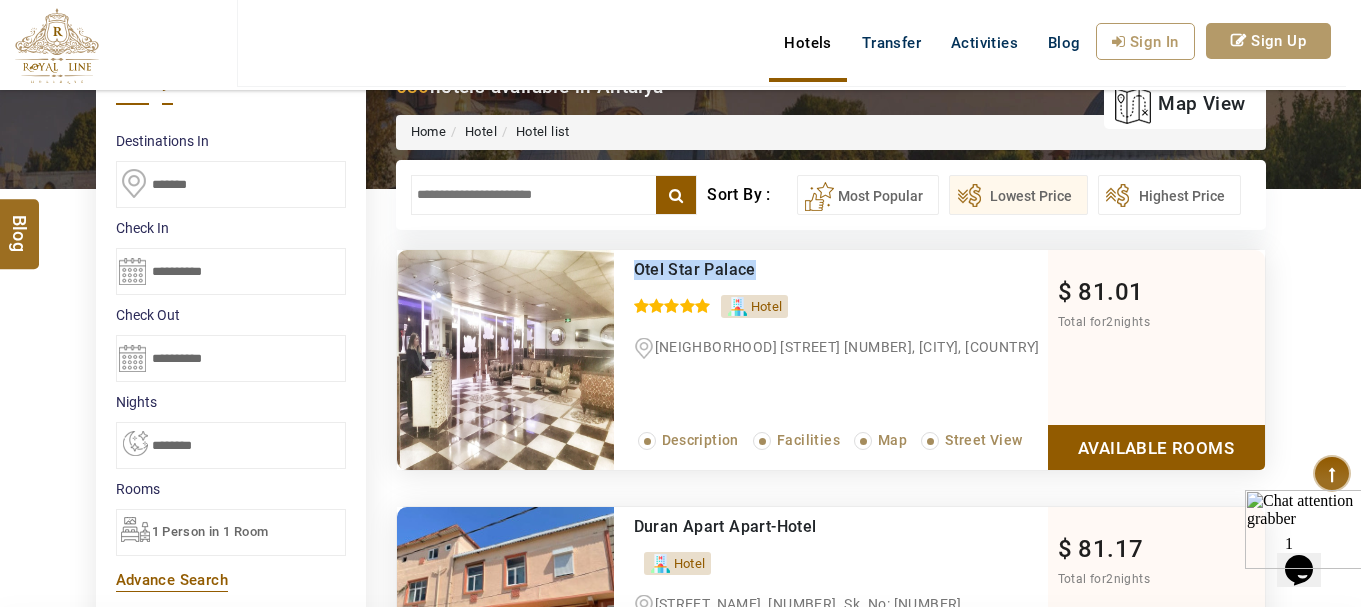 click at bounding box center [505, 360] 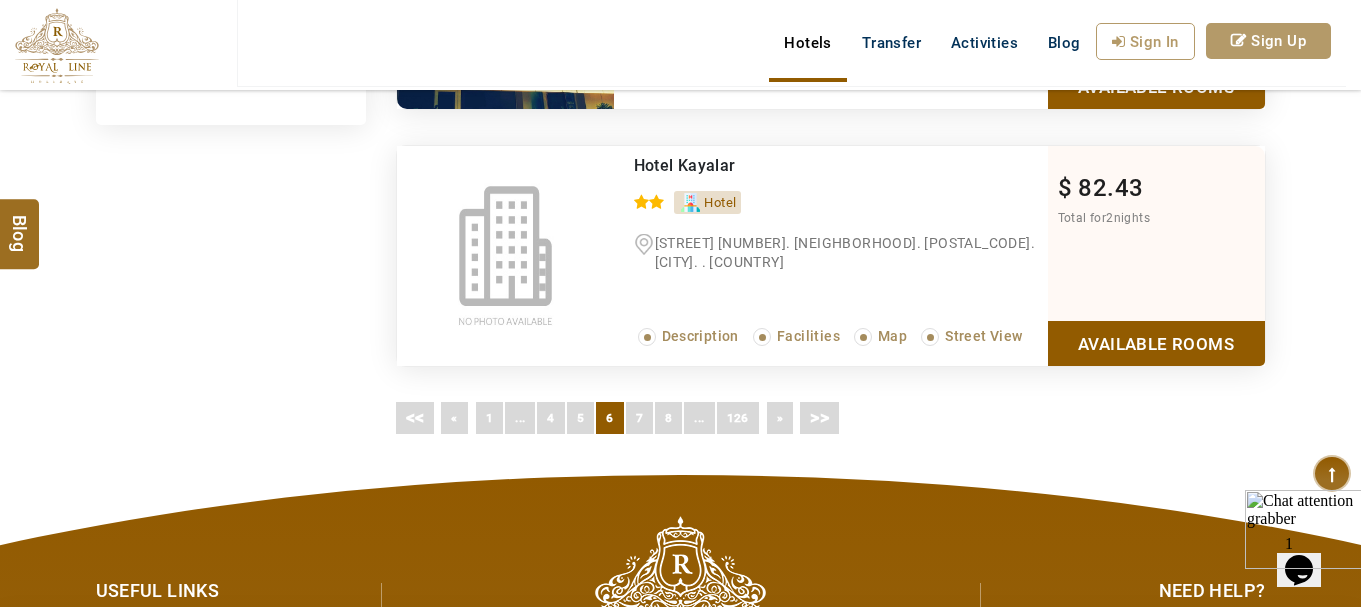 scroll, scrollTop: 1313, scrollLeft: 0, axis: vertical 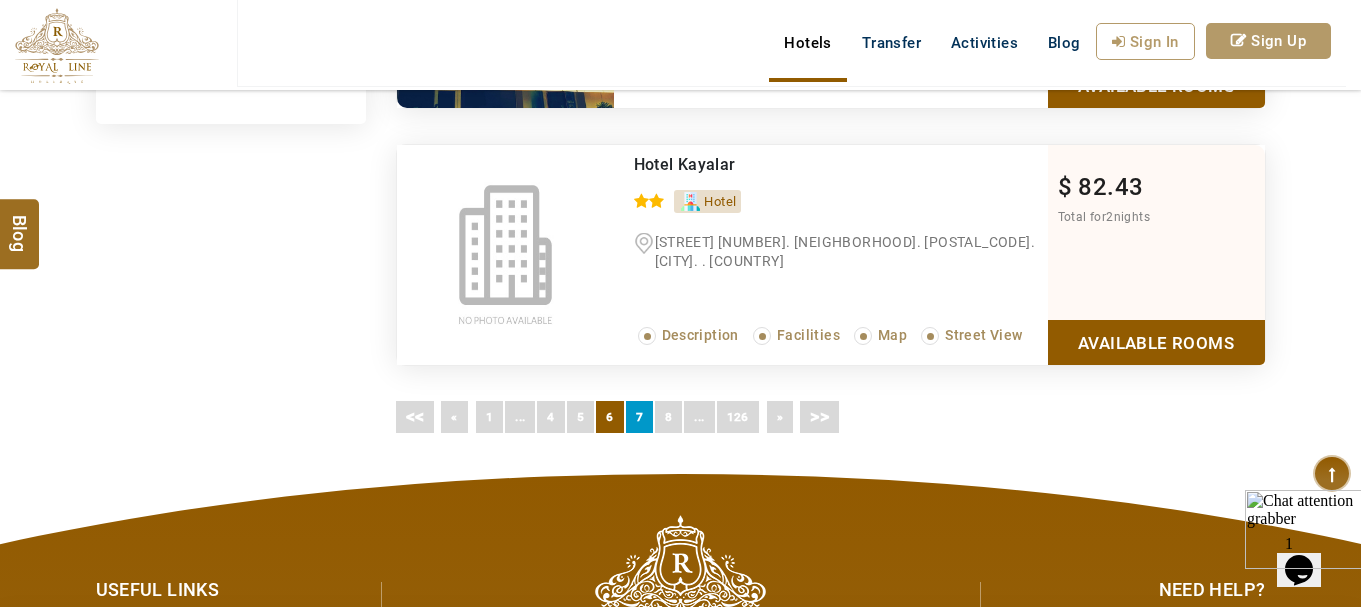 click on "[DAY]" at bounding box center (639, 417) 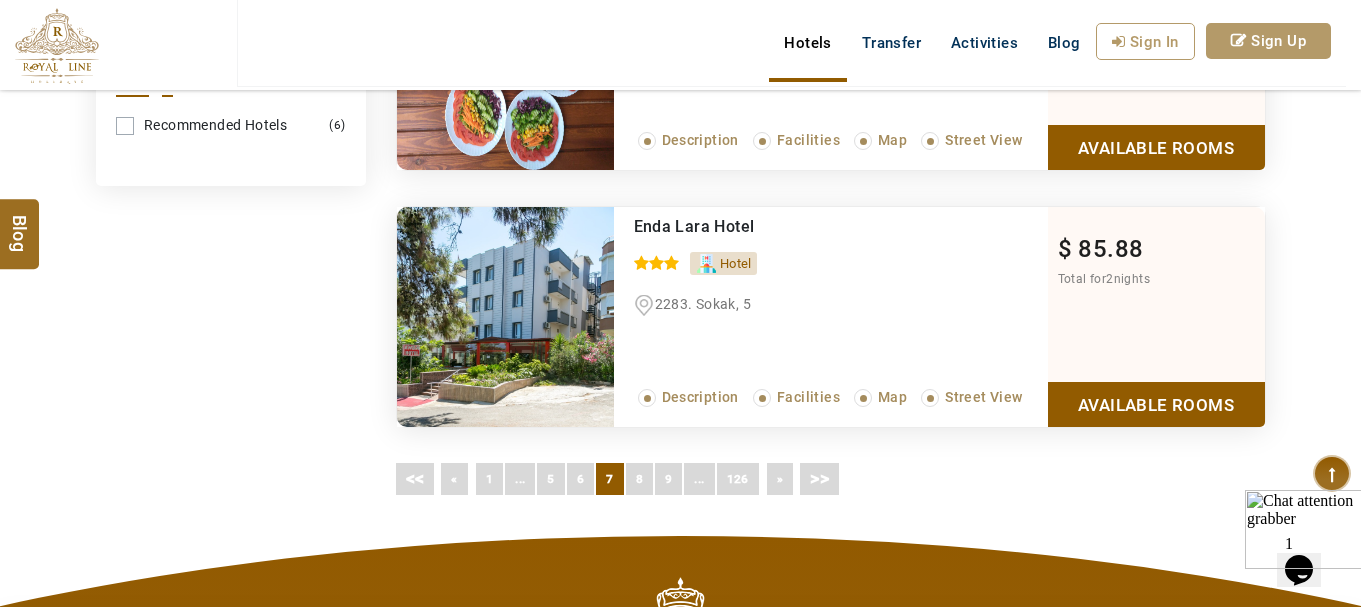 scroll, scrollTop: 1252, scrollLeft: 0, axis: vertical 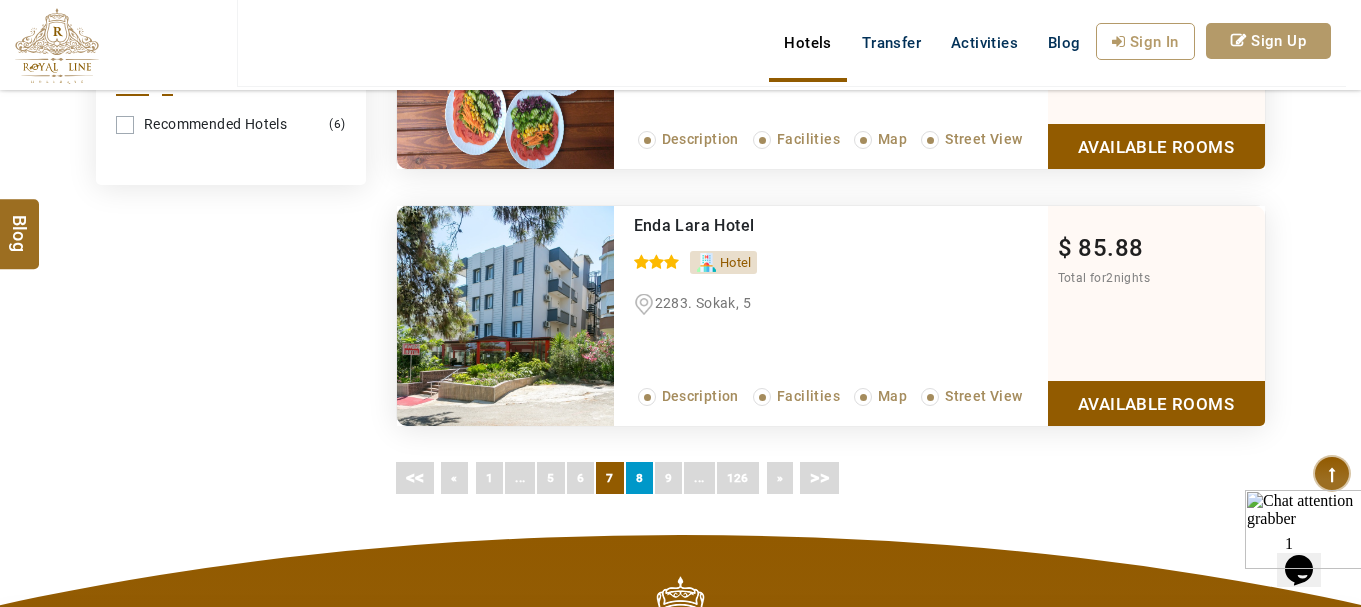 click on "8" at bounding box center (639, 478) 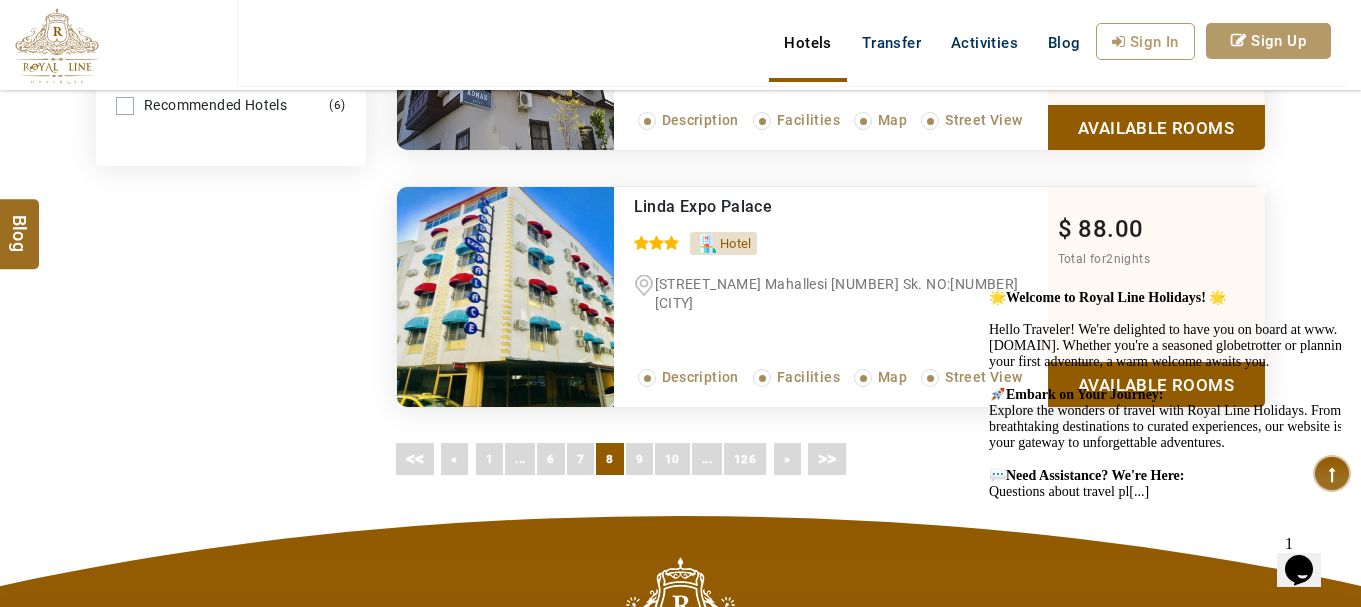 scroll, scrollTop: 1272, scrollLeft: 0, axis: vertical 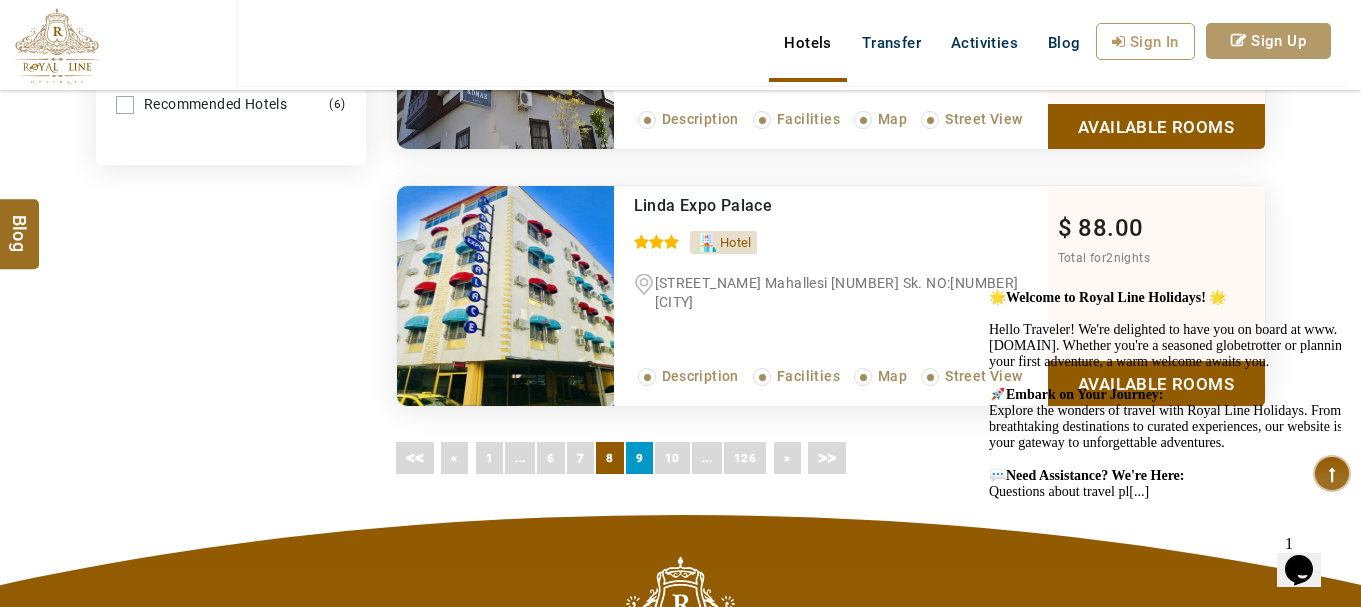 click on "9" at bounding box center [639, 458] 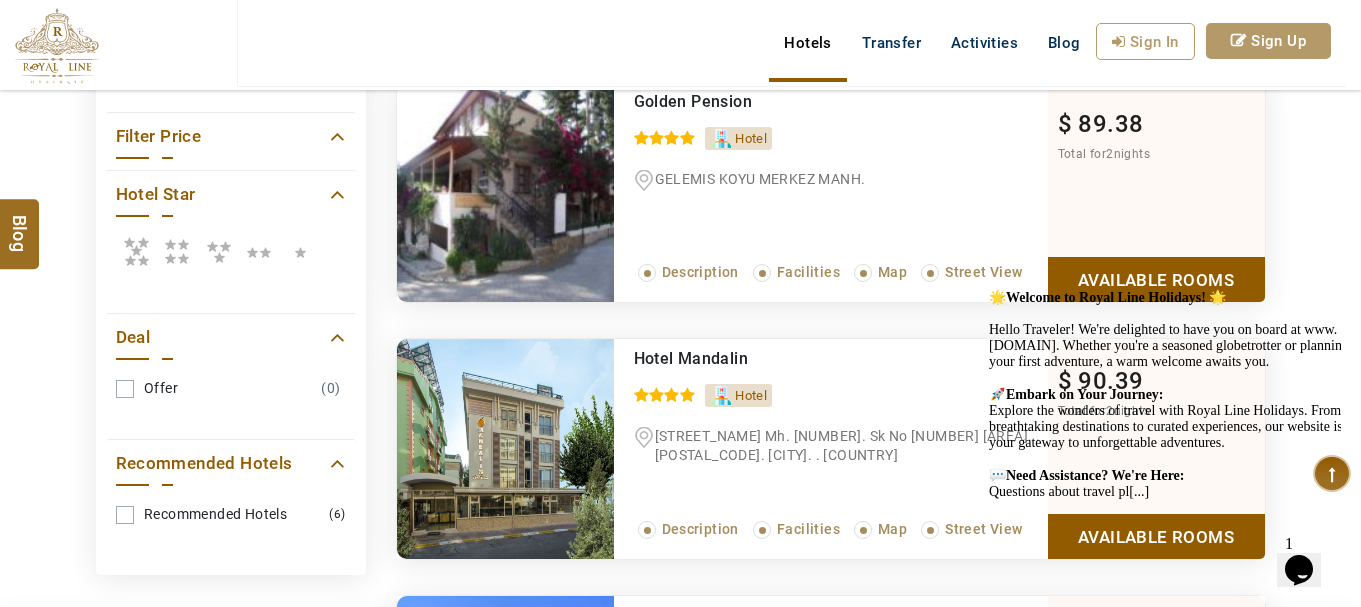 scroll, scrollTop: 859, scrollLeft: 0, axis: vertical 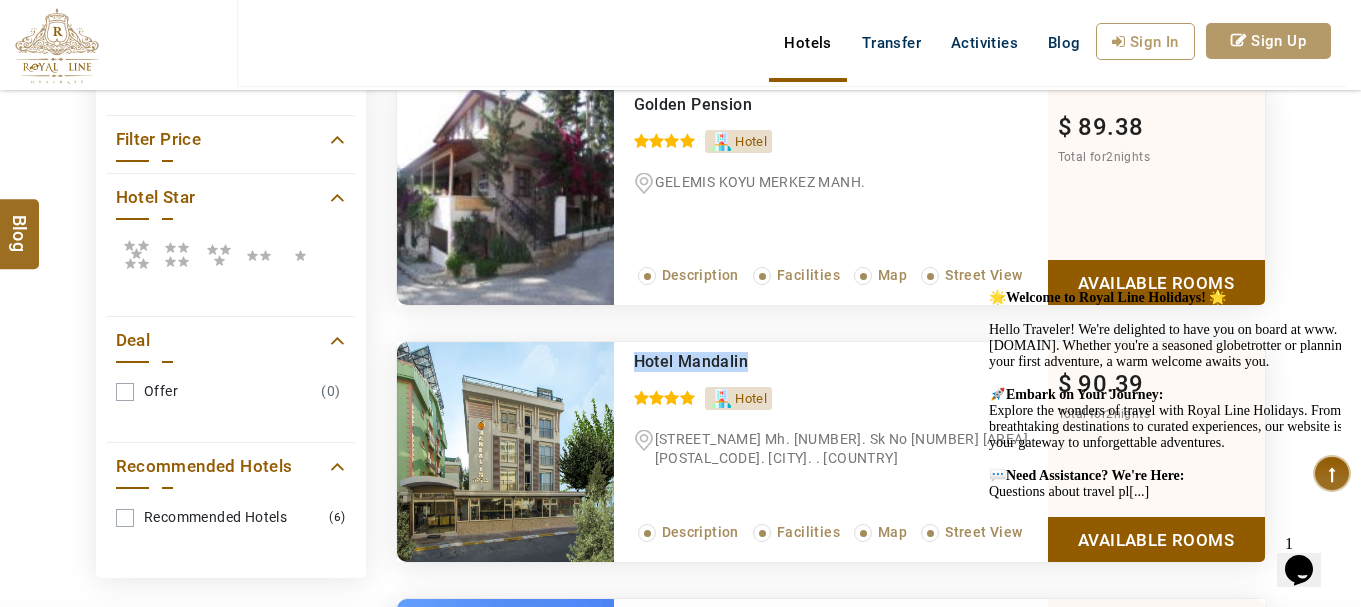 drag, startPoint x: 763, startPoint y: 372, endPoint x: 632, endPoint y: 360, distance: 131.54848 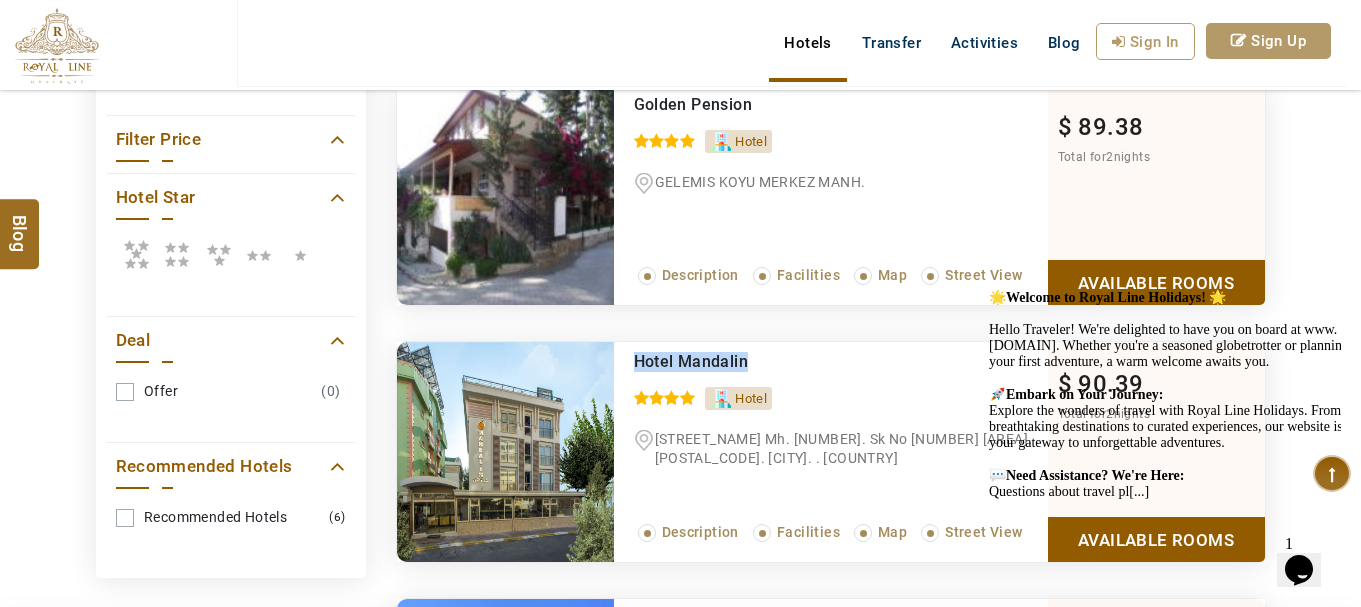 click on "Hotel Mandalin 0 / 5 Hotel Kultur Mh. 3801. Sk. No 8 Kepez. . 07090. Antalya. . TR Read More... Description   Facilities Map Street View" at bounding box center (831, 452) 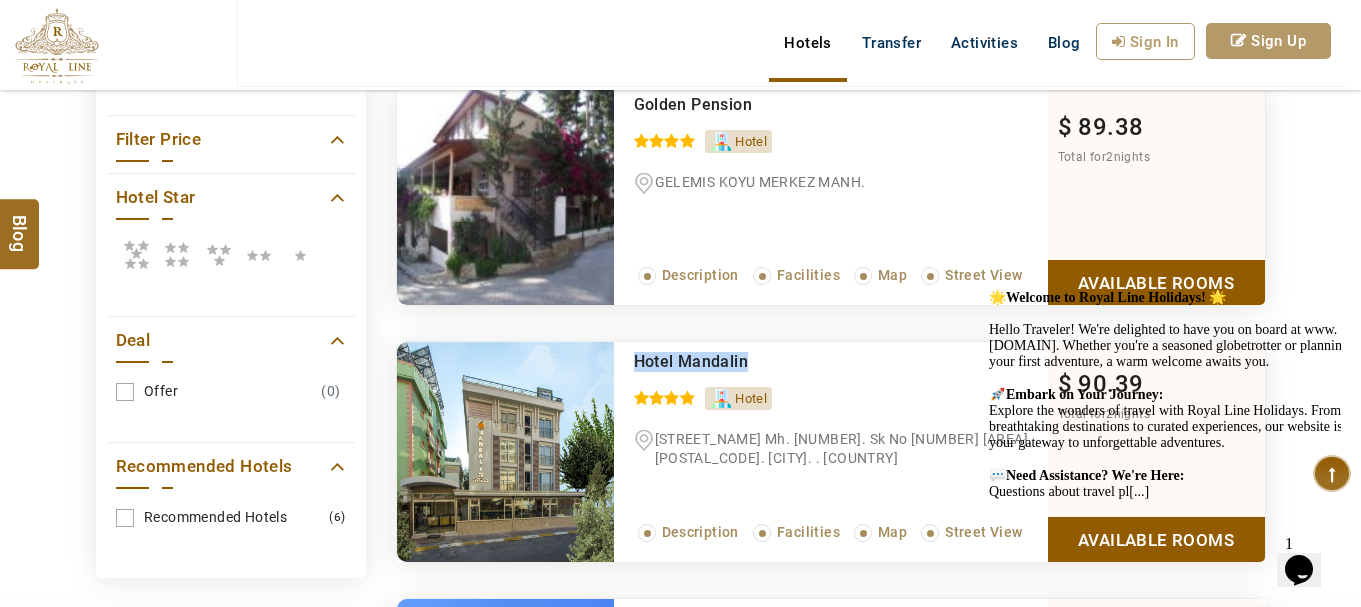 copy on "Hotel Mandalin 0 / 5" 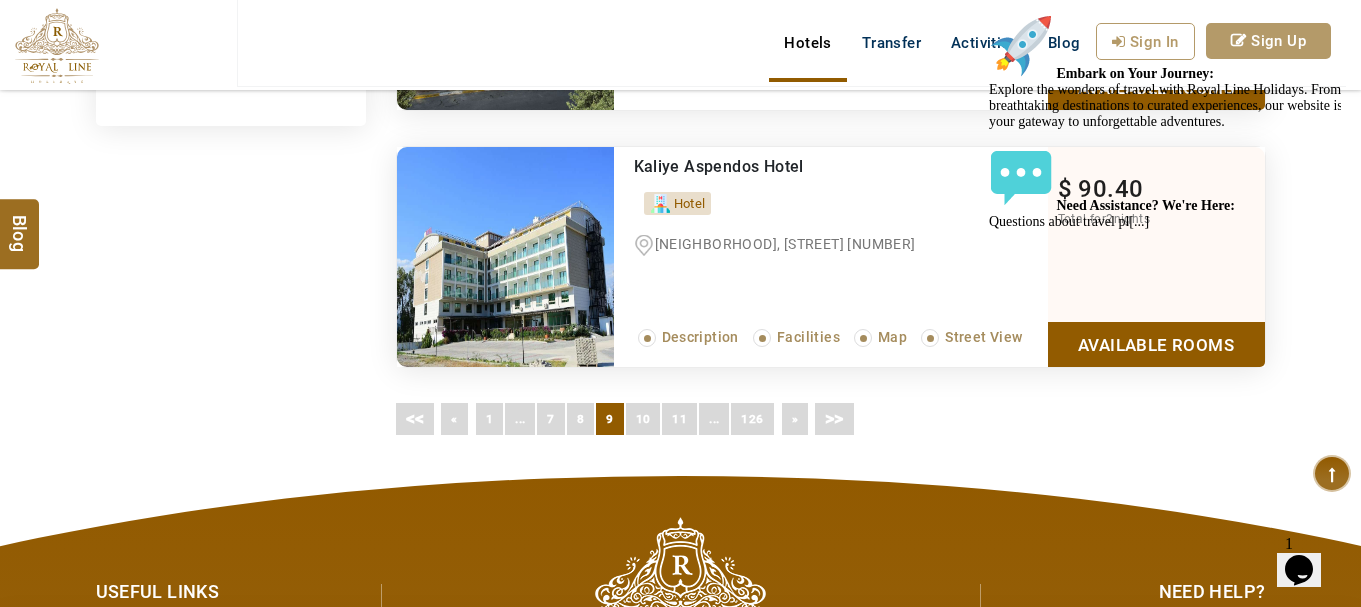 scroll, scrollTop: 1322, scrollLeft: 0, axis: vertical 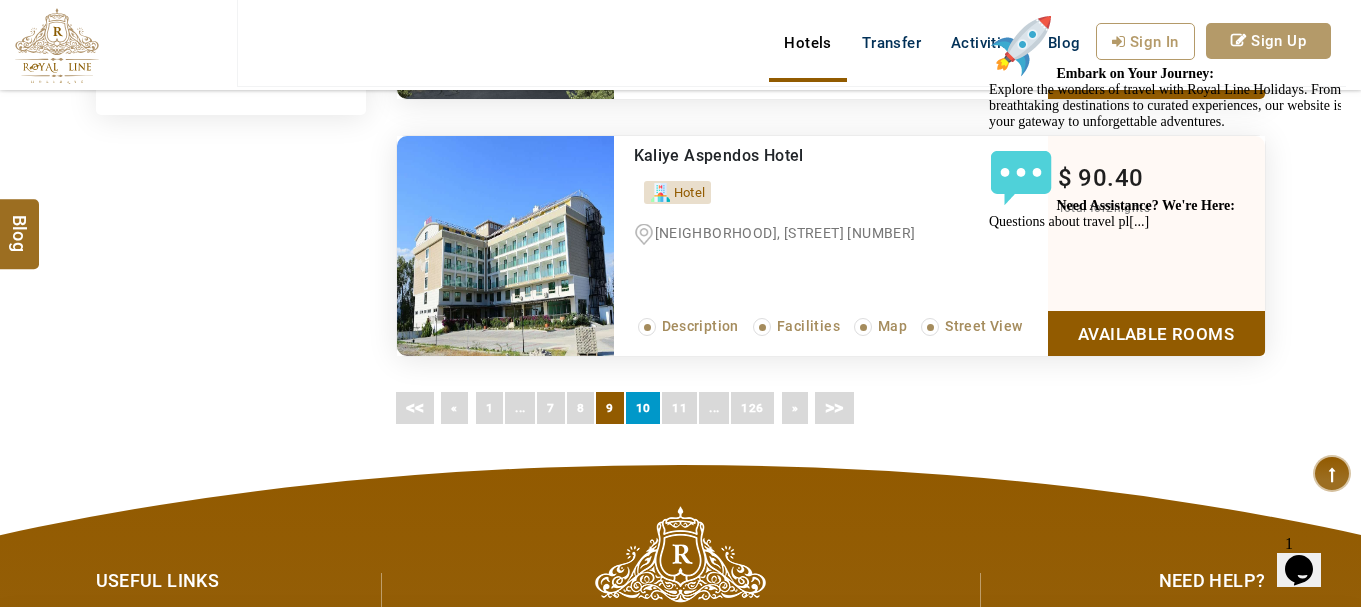 click on "10" at bounding box center [643, 408] 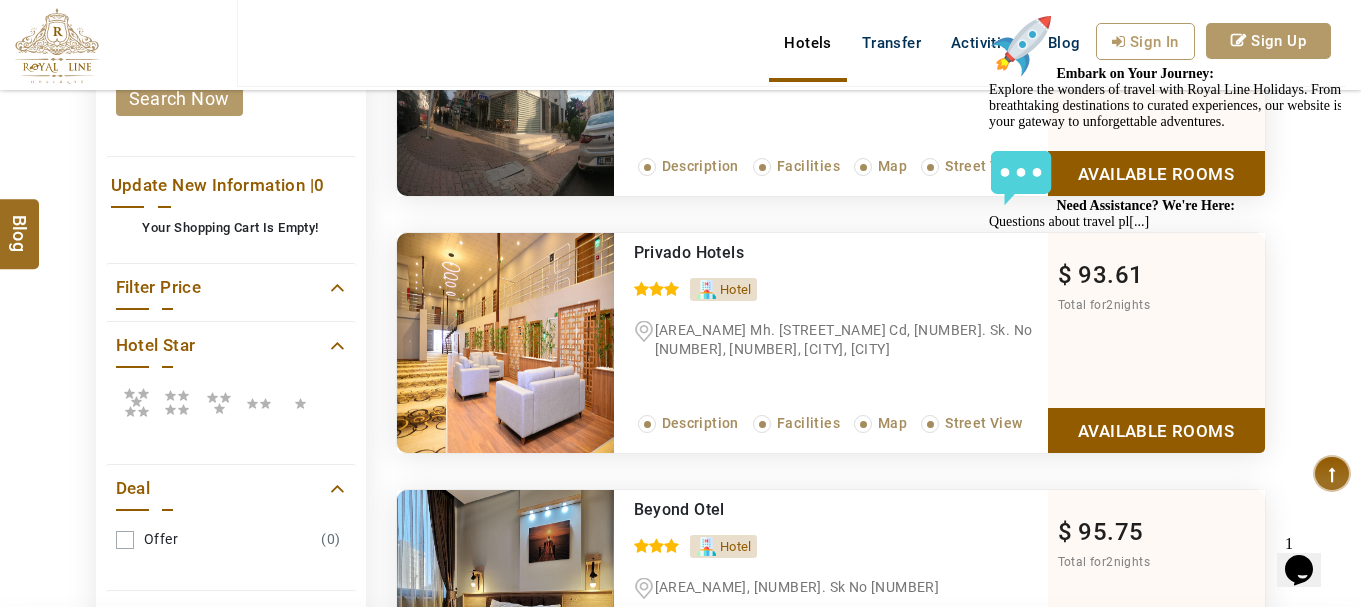 scroll, scrollTop: 712, scrollLeft: 0, axis: vertical 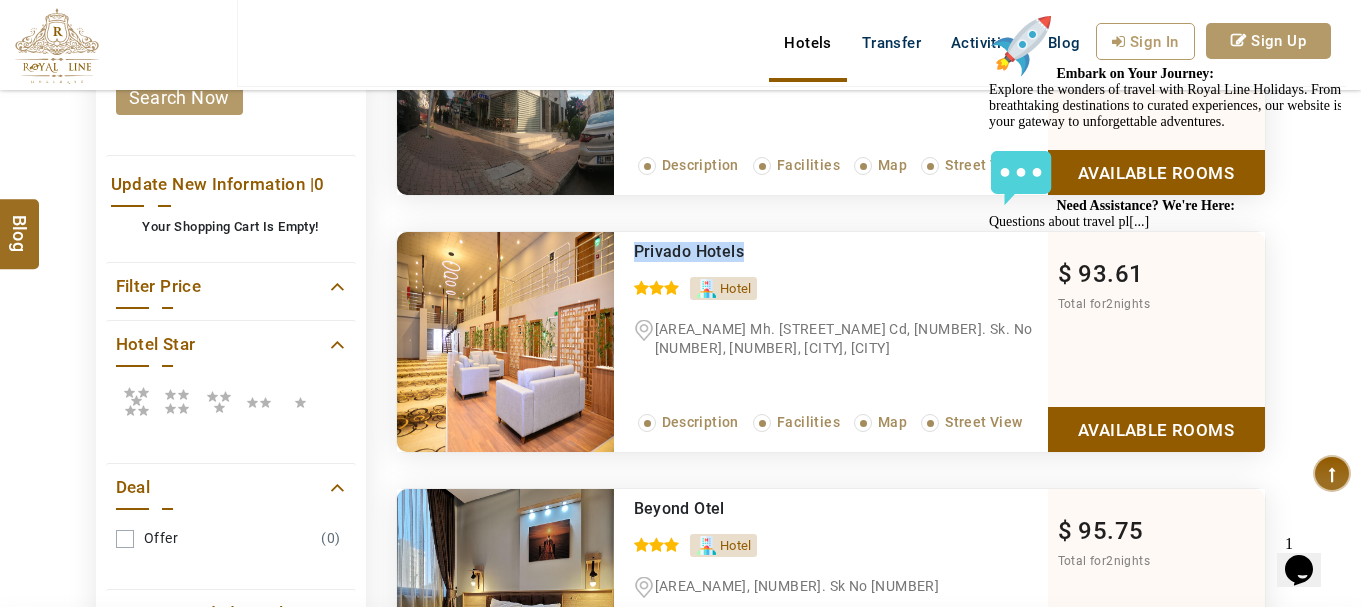 drag, startPoint x: 756, startPoint y: 263, endPoint x: 632, endPoint y: 257, distance: 124.14507 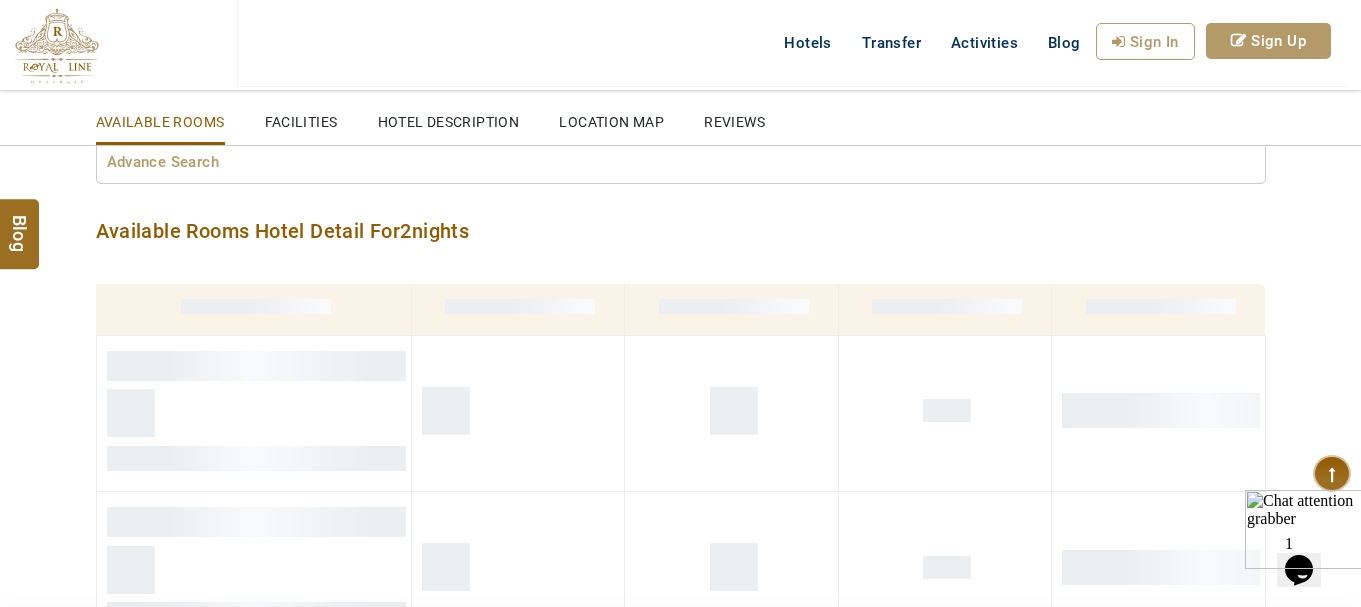 scroll, scrollTop: 0, scrollLeft: 0, axis: both 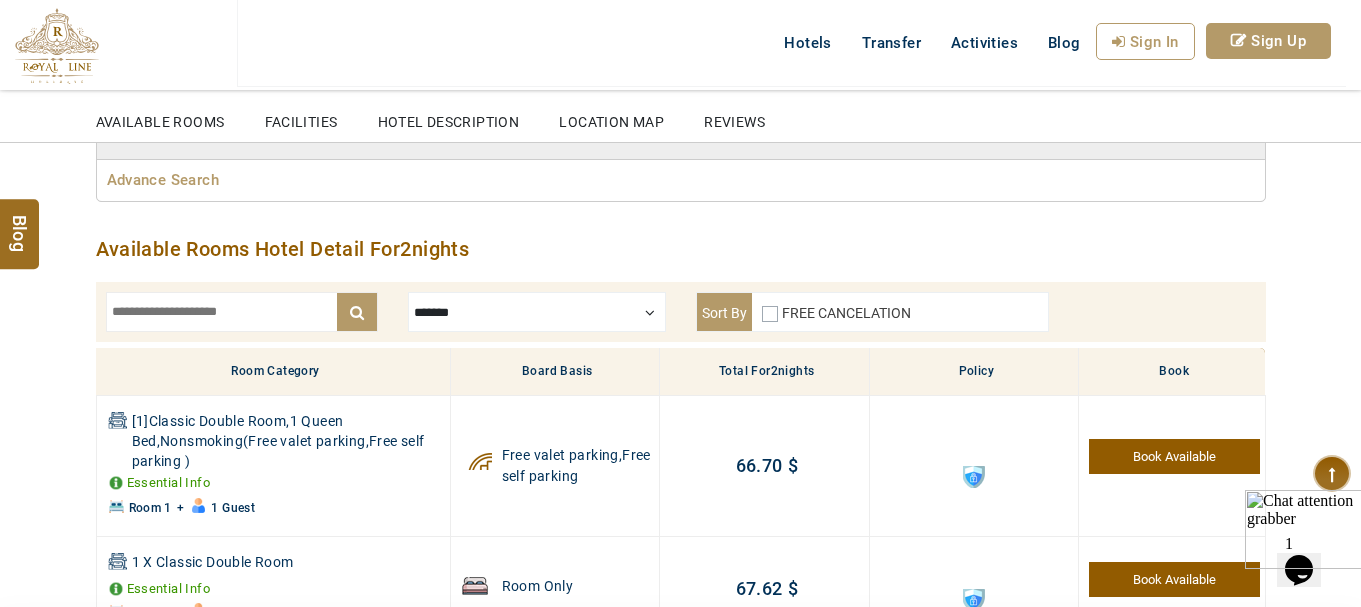 click on "Room Only" at bounding box center [555, 466] 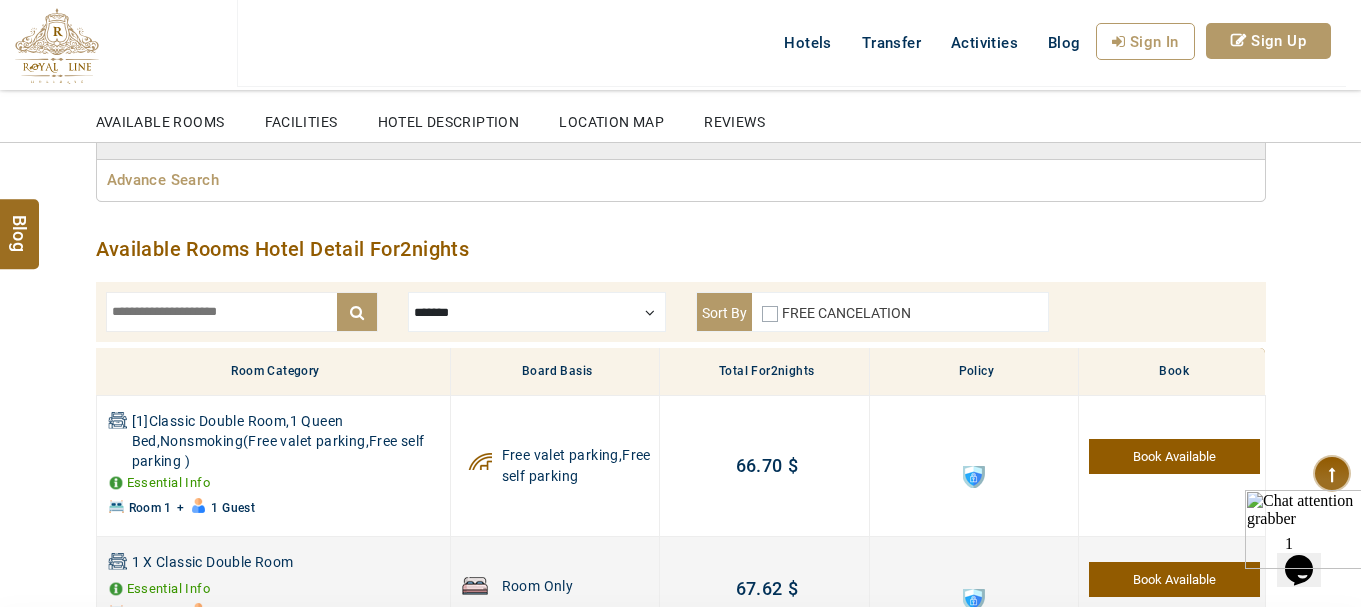 click on "Room Only" at bounding box center [555, 466] 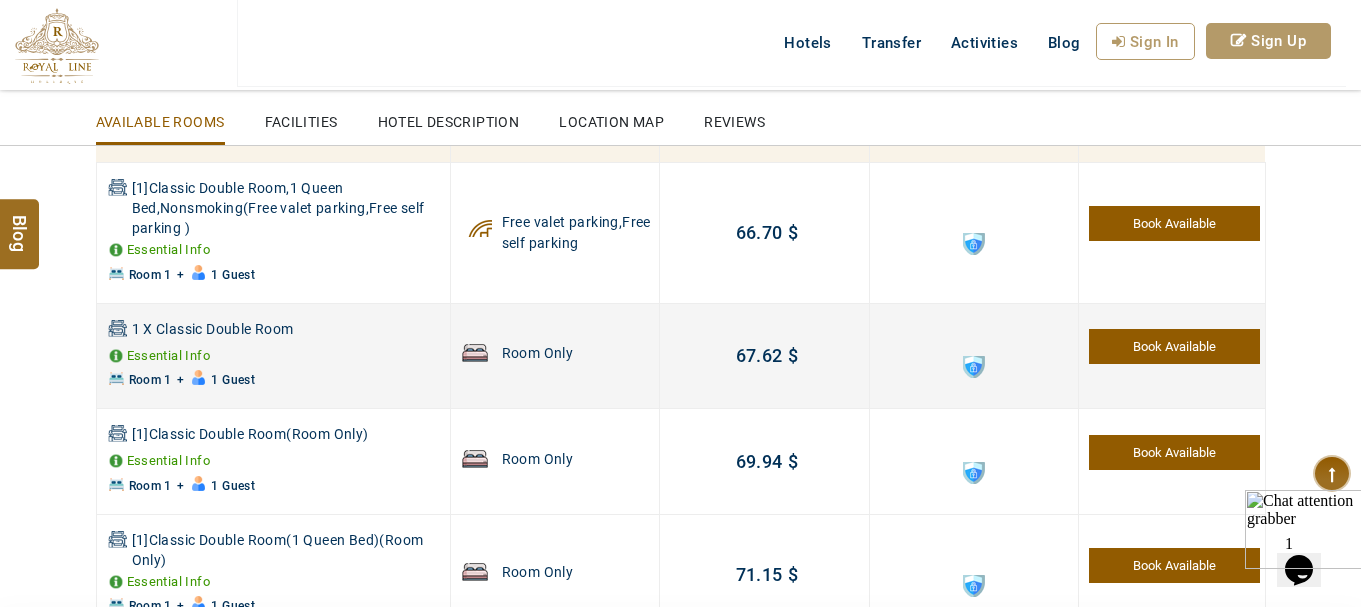 scroll, scrollTop: 567, scrollLeft: 0, axis: vertical 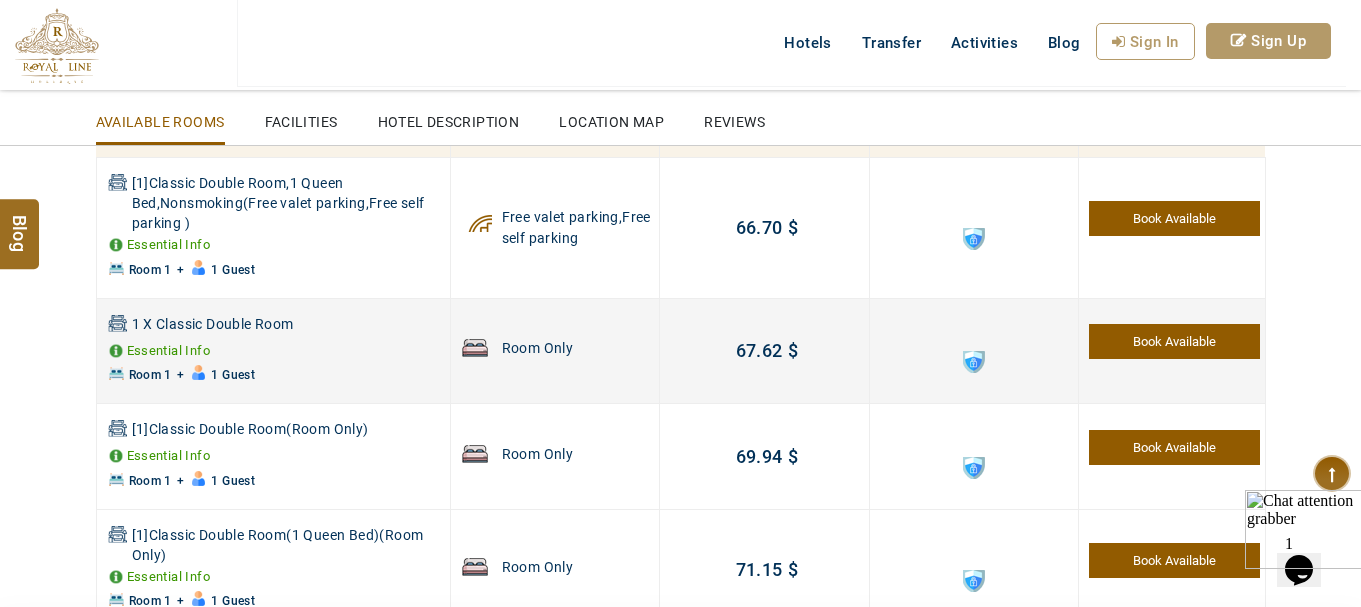 click on "Essential Info" at bounding box center (169, 244) 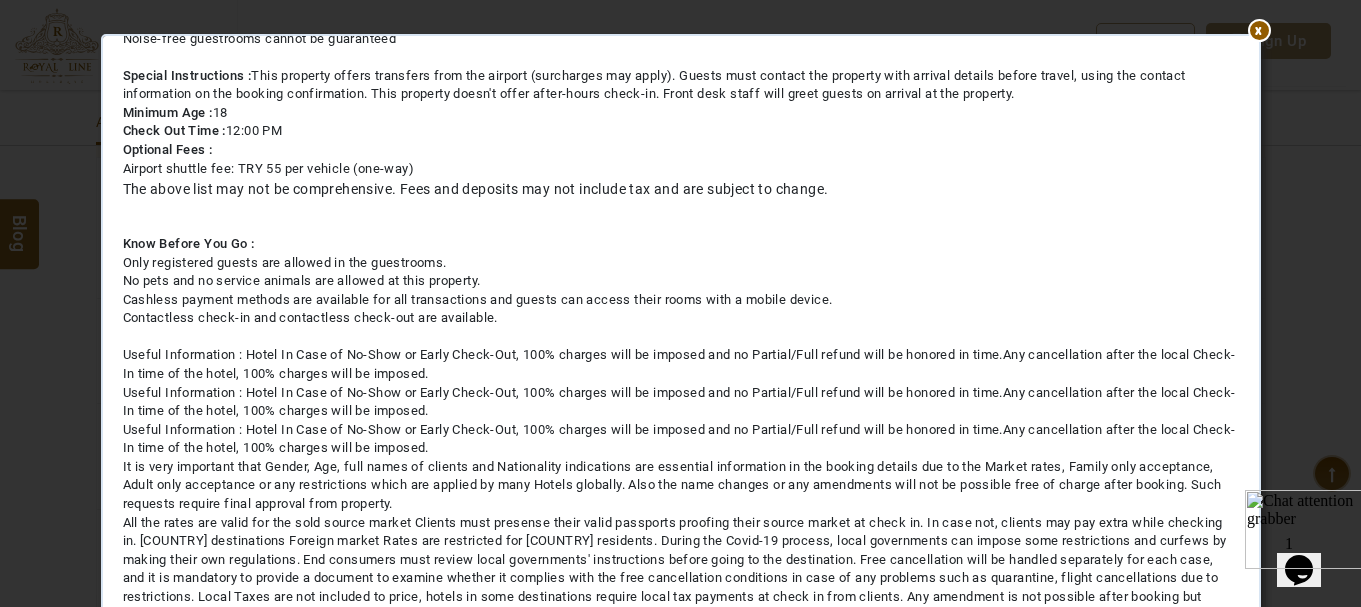 scroll, scrollTop: 307, scrollLeft: 0, axis: vertical 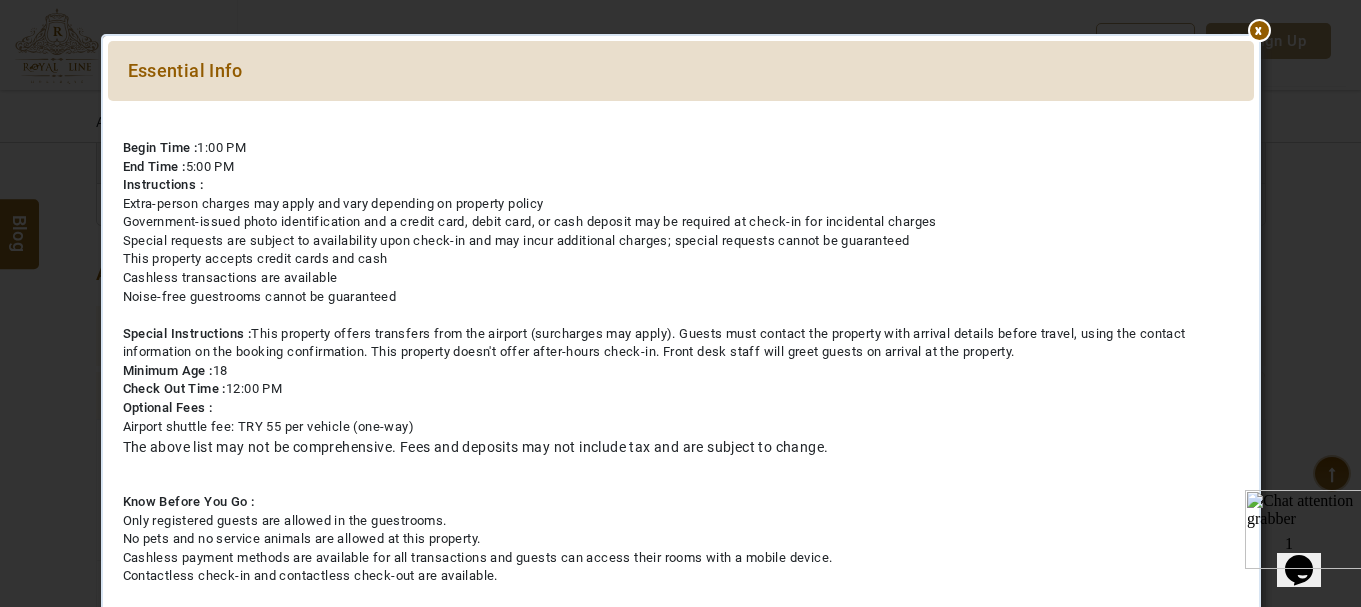 click on "Essential Info Please Wait...
Rates Note: Begin Time :  1:00 PM End Time :  5:00 PM Instructions :     Extra-person charges may apply and vary depending on property policy Government-issued photo identification and a credit card, debit card, or cash deposit may be required at check-in for incidental charges Special requests are subject to availability upon check-in and may incur additional charges; special requests cannot be guaranteed This property accepts credit cards and cash Cashless transactions are available Noise-free guestrooms cannot be guaranteed    Special Instructions :  This property offers transfers from the airport (surcharges may apply). Guests must contact the property with arrival details before travel, using the contact information on the booking confirmation. This property doesn't offer after-hours check-in. Front desk staff will greet guests on arrival at the property. Minimum Age :  18 Check Out Time :  12:00 PM Optional Fees :" at bounding box center (680, 303) 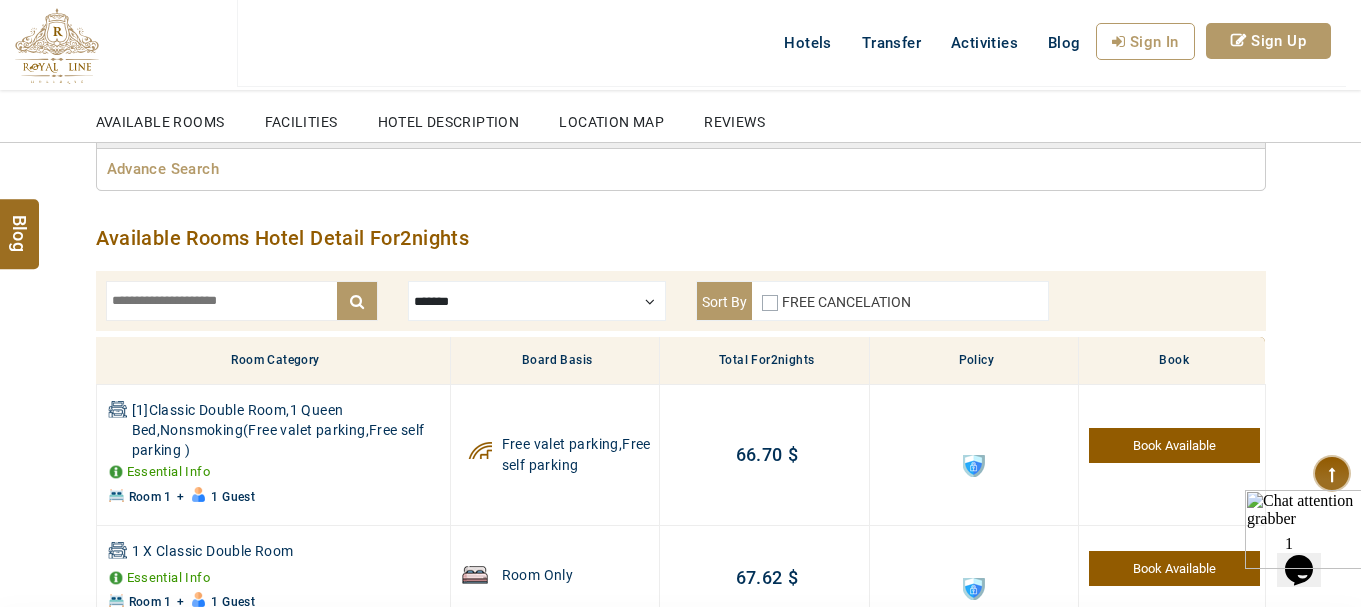 scroll, scrollTop: 357, scrollLeft: 0, axis: vertical 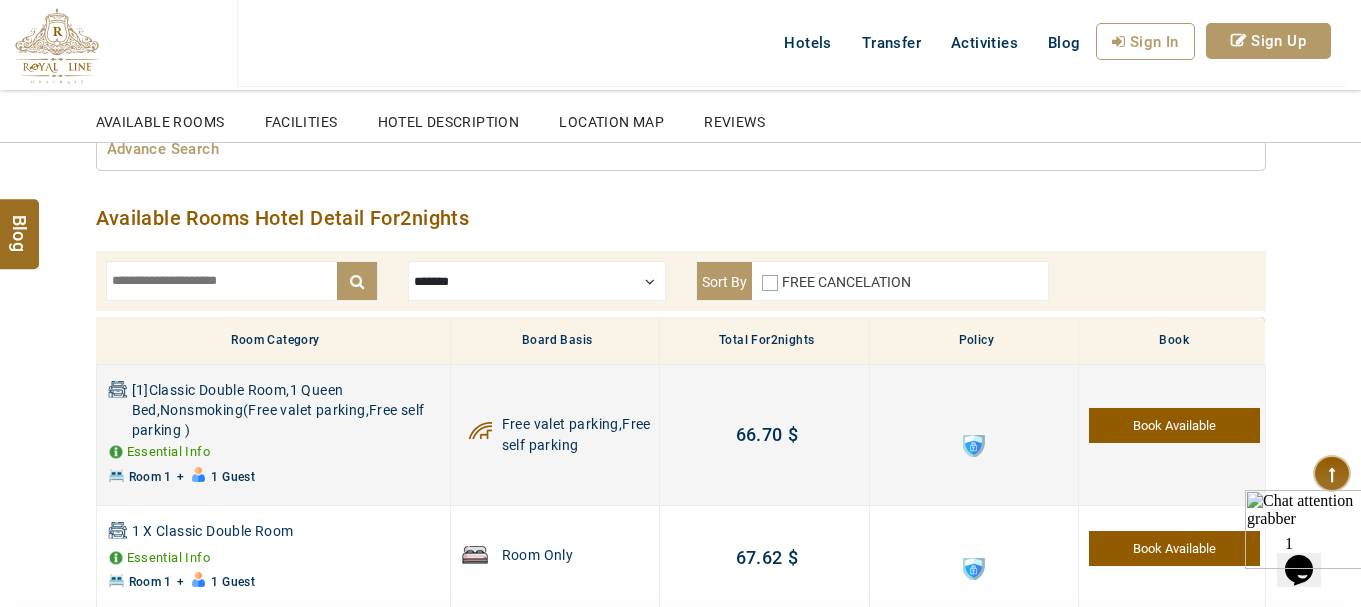 click on "[1]Classic Double Room,1 Queen Bed,Nonsmoking(Free valet parking,Free self parking )" at bounding box center [288, 410] 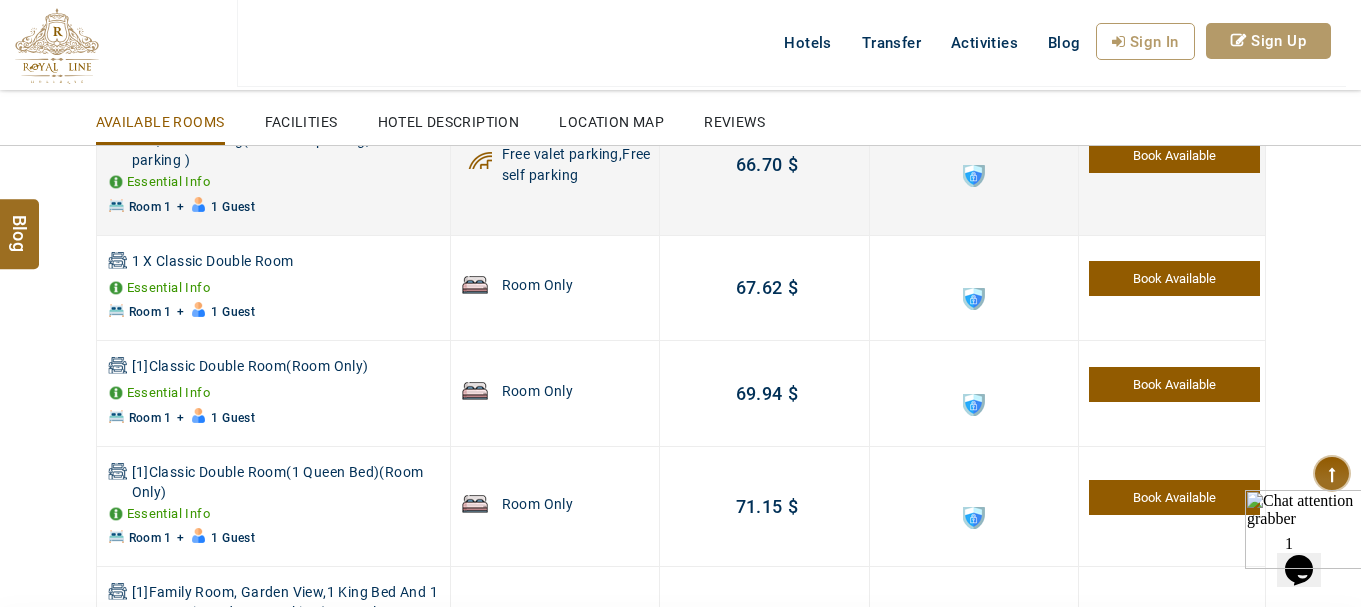 scroll, scrollTop: 635, scrollLeft: 0, axis: vertical 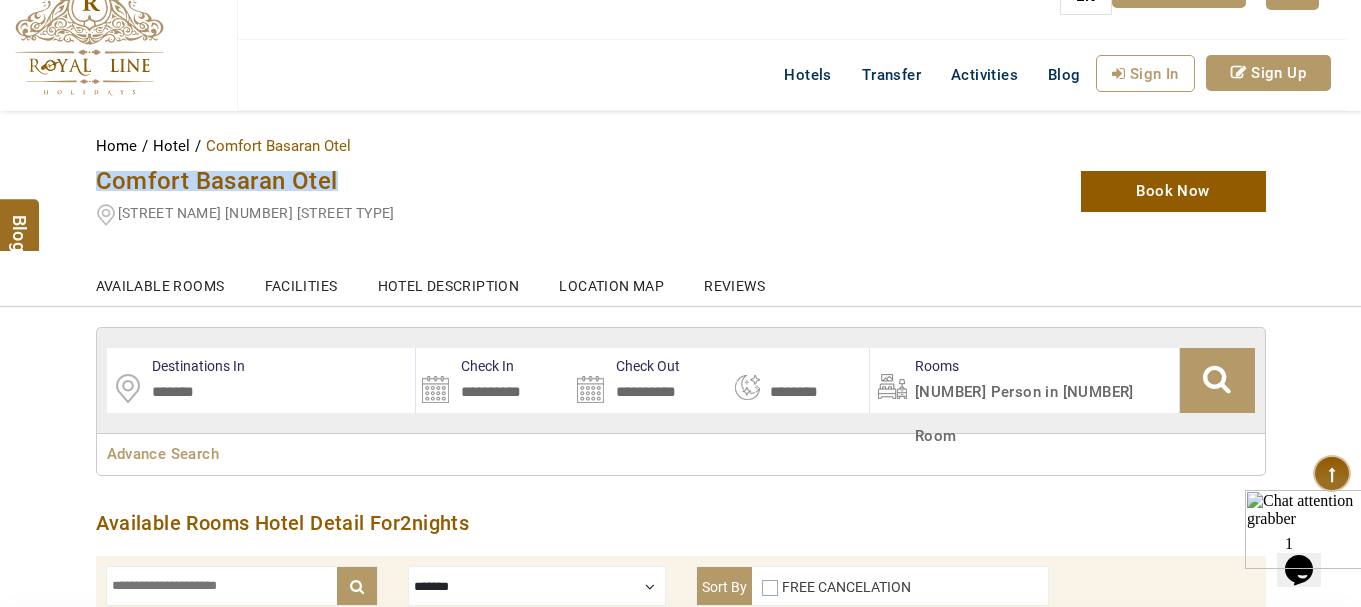 drag, startPoint x: 98, startPoint y: 174, endPoint x: 355, endPoint y: 163, distance: 257.2353 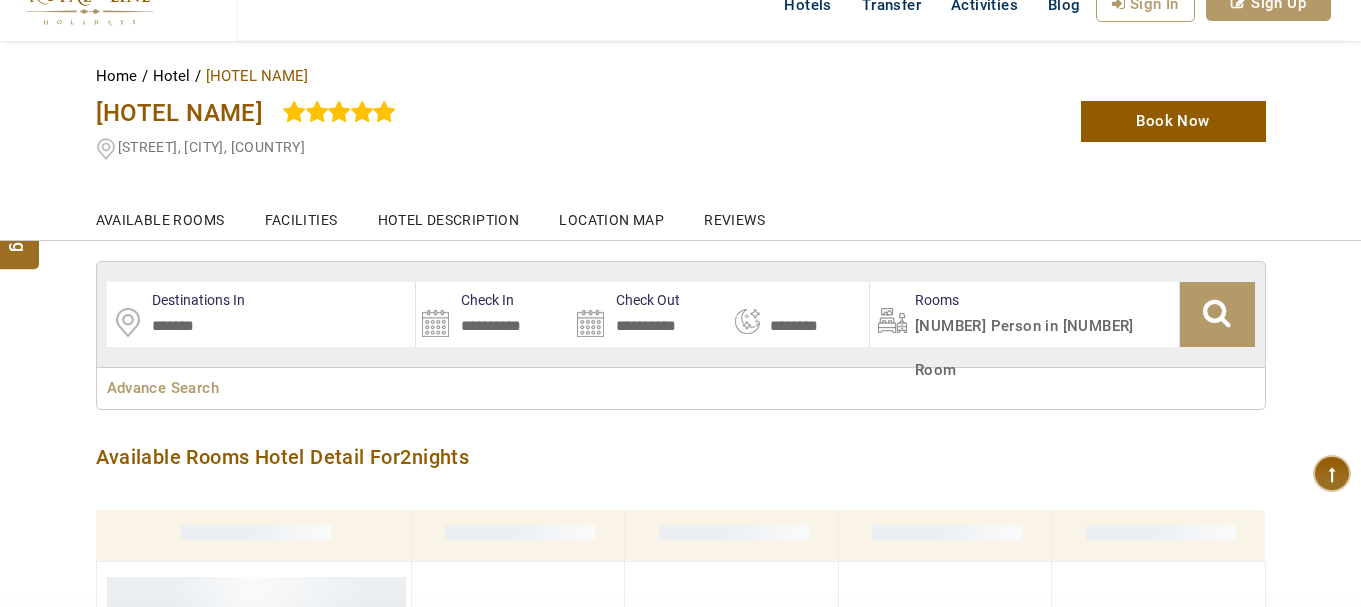 scroll, scrollTop: 46, scrollLeft: 0, axis: vertical 